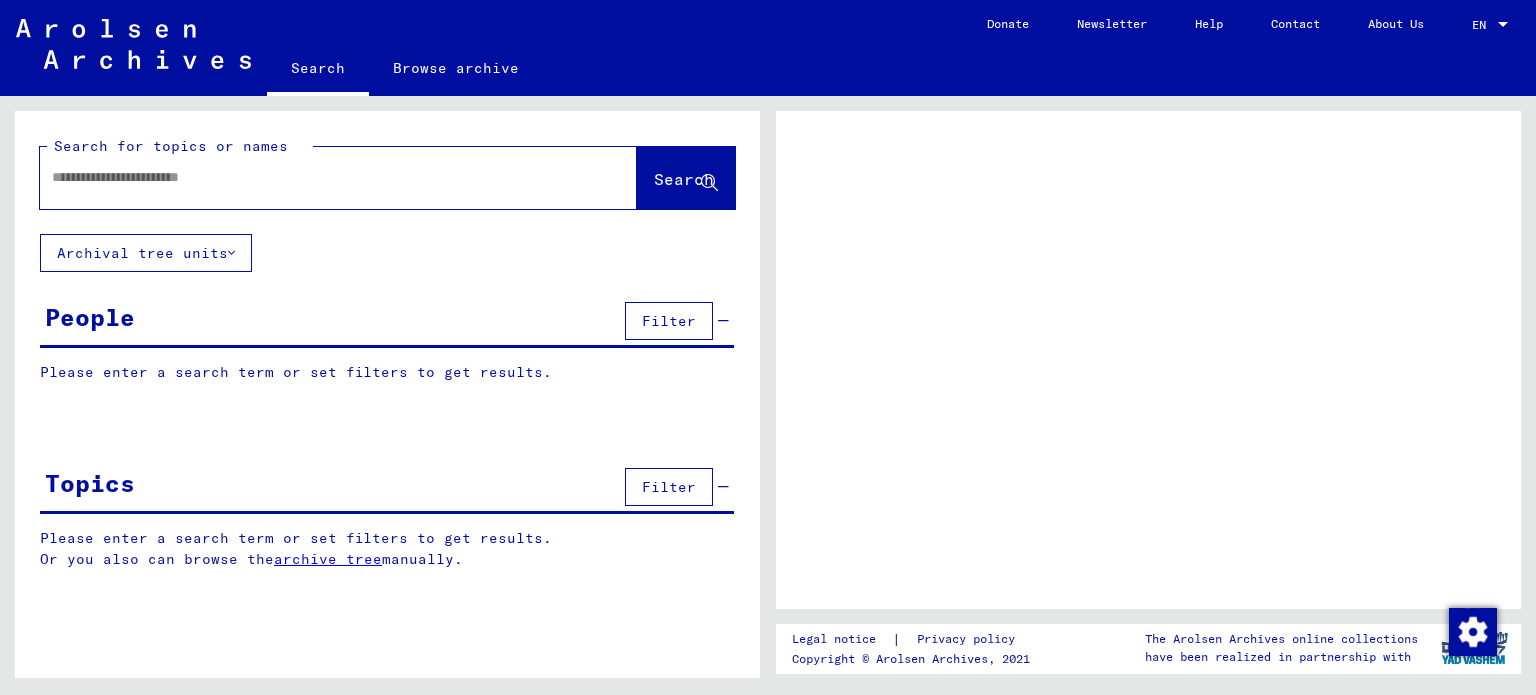 scroll, scrollTop: 0, scrollLeft: 0, axis: both 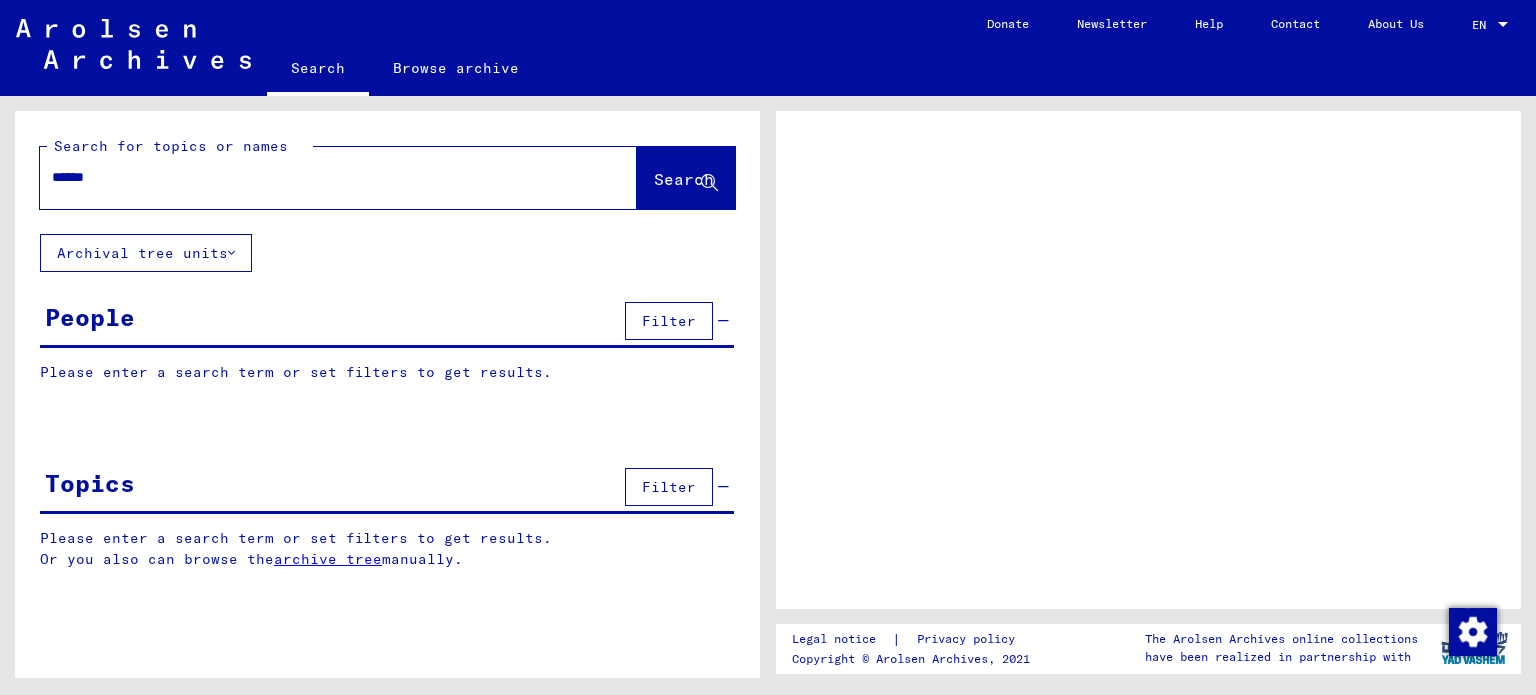 type on "*******" 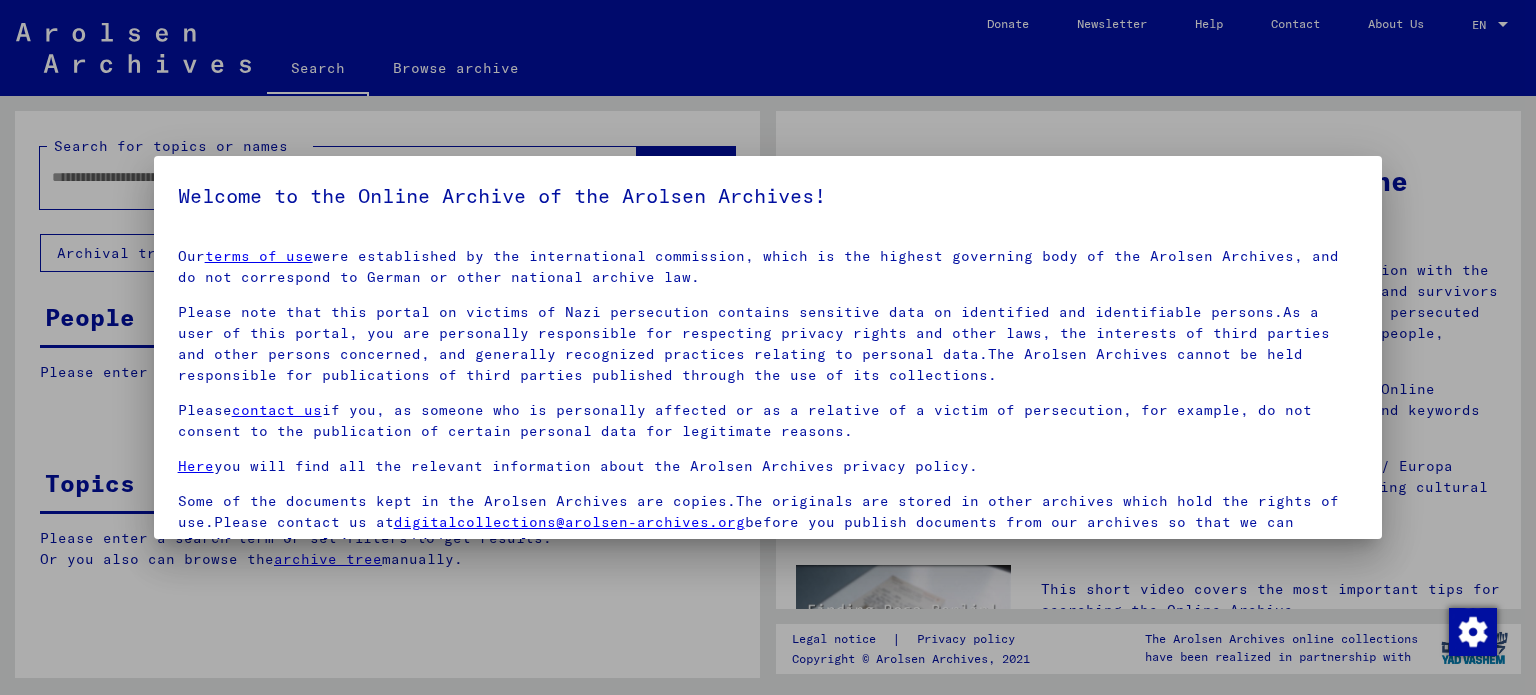 scroll, scrollTop: 169, scrollLeft: 0, axis: vertical 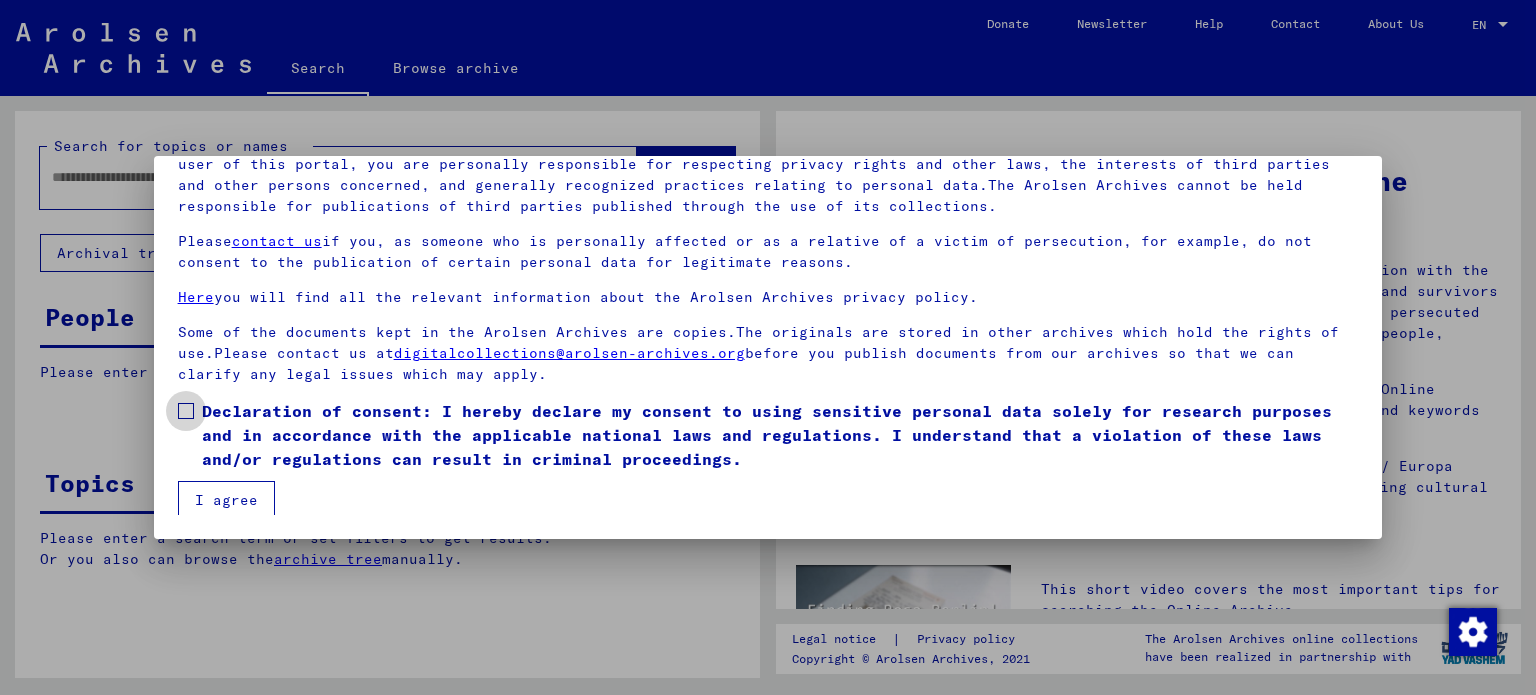 click at bounding box center (186, 411) 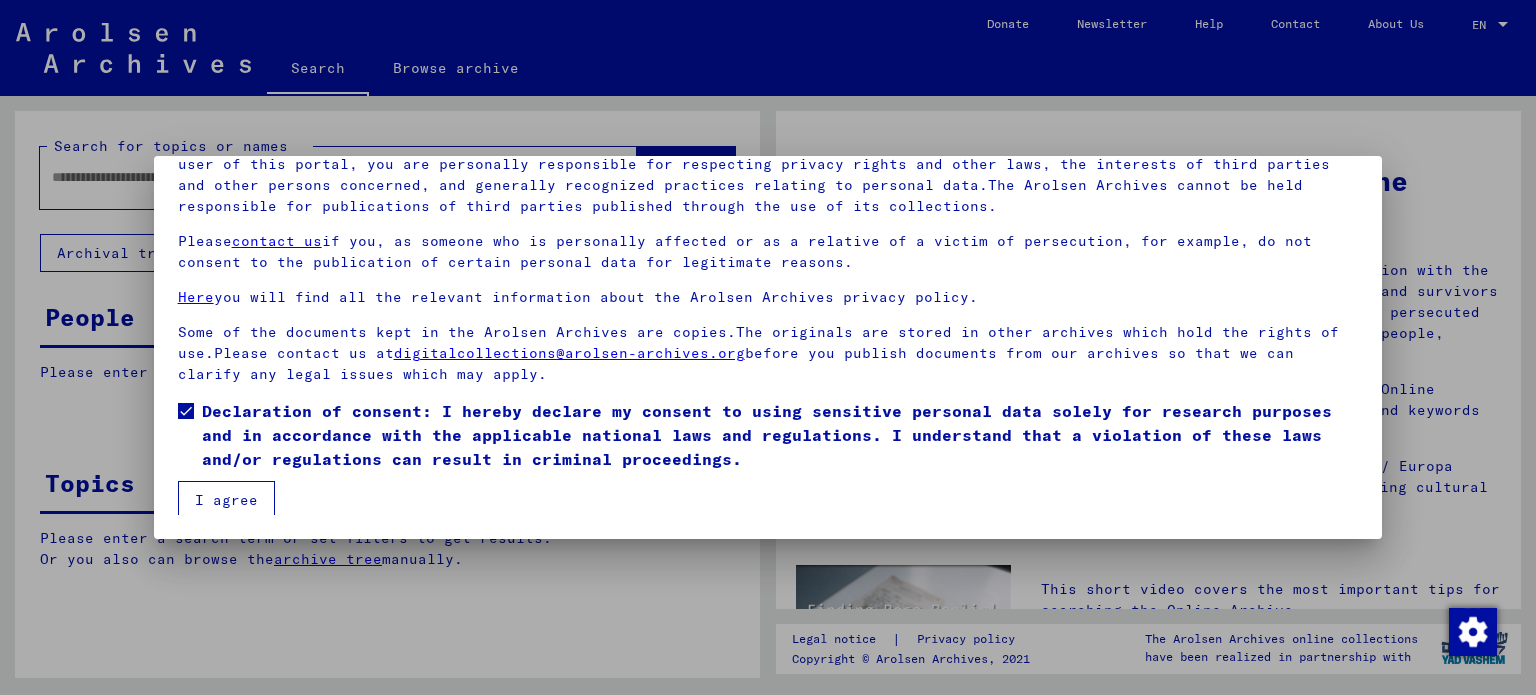 click on "I agree" at bounding box center [226, 500] 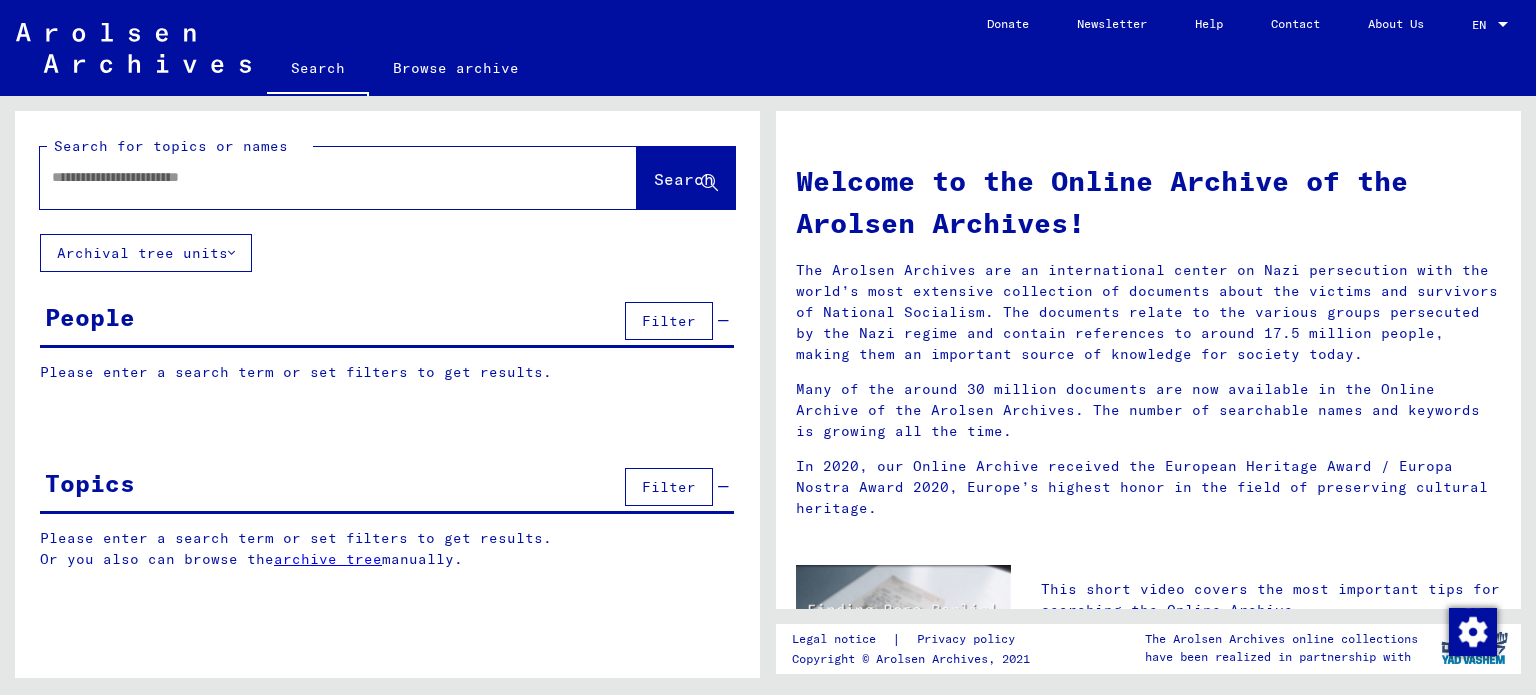click 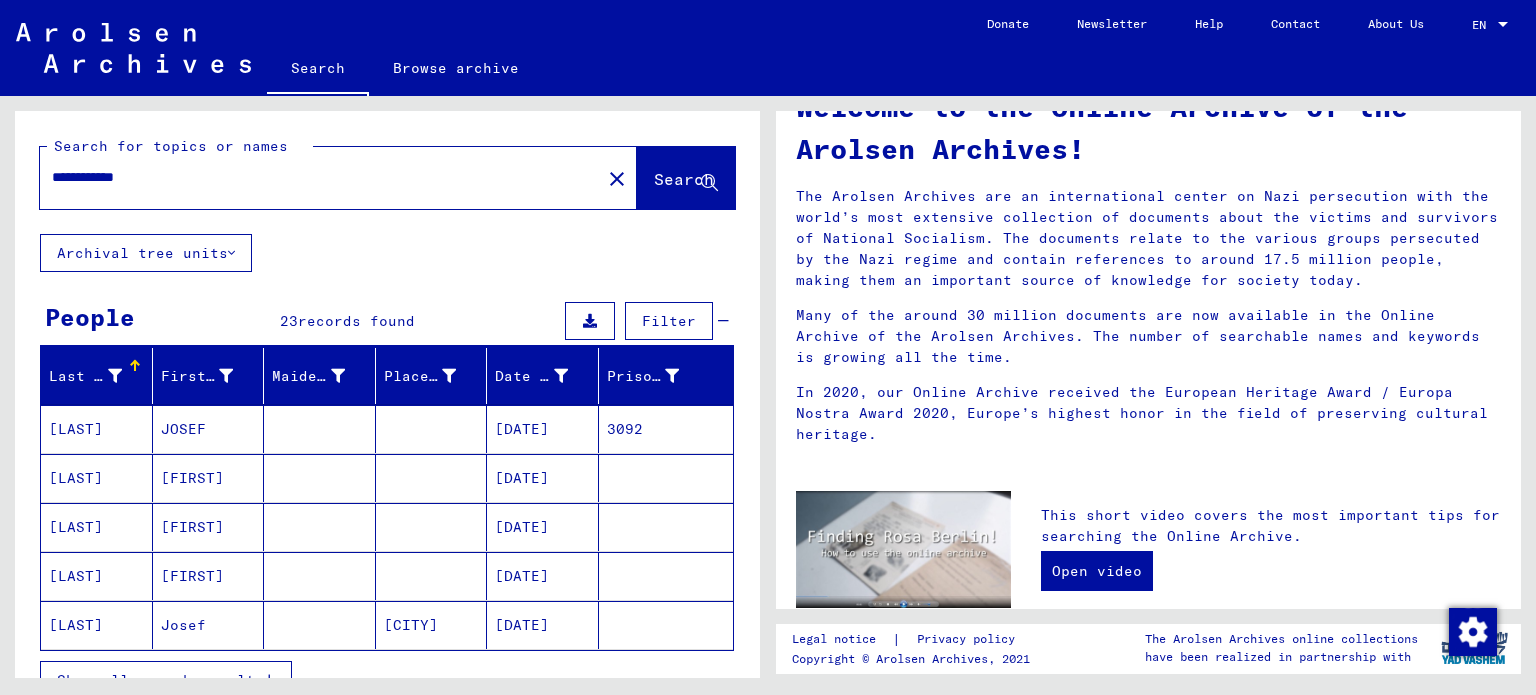 scroll, scrollTop: 0, scrollLeft: 0, axis: both 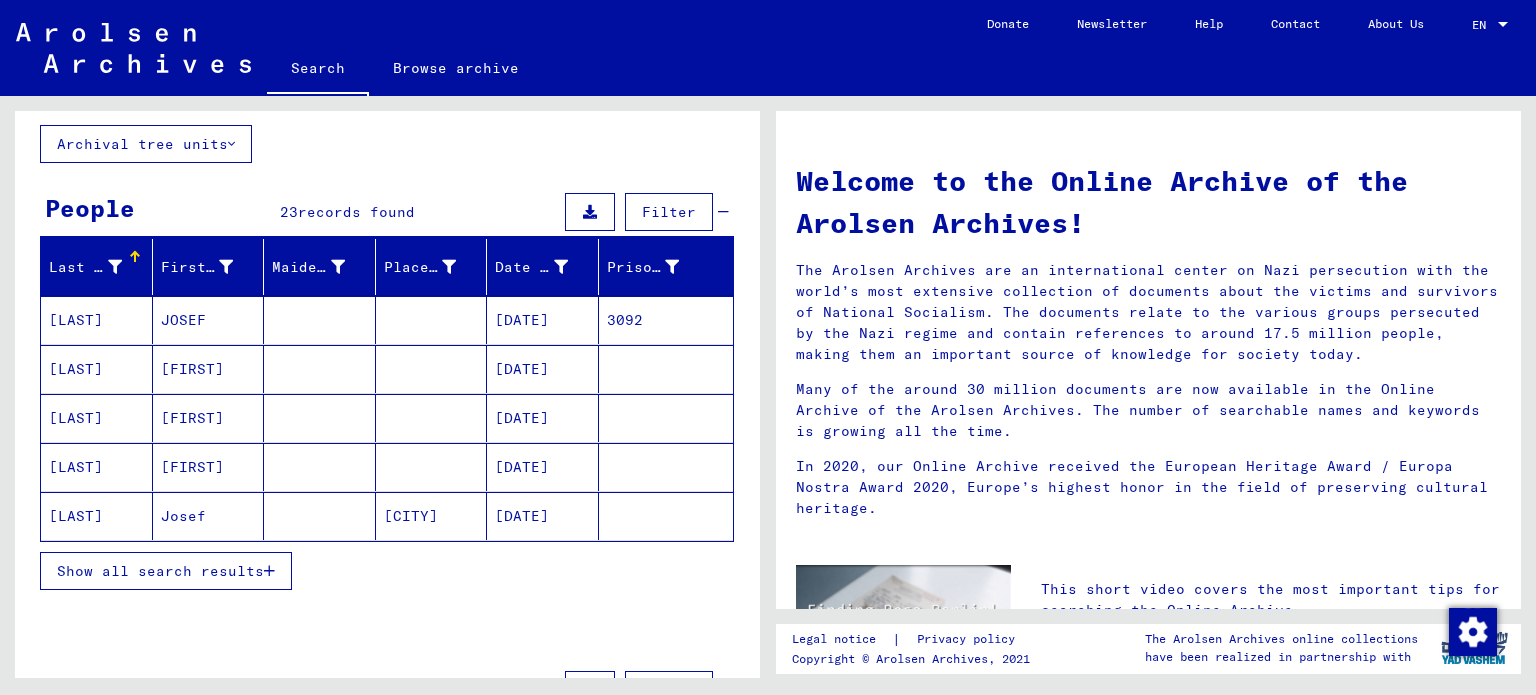 click on "Show all search results" at bounding box center [160, 571] 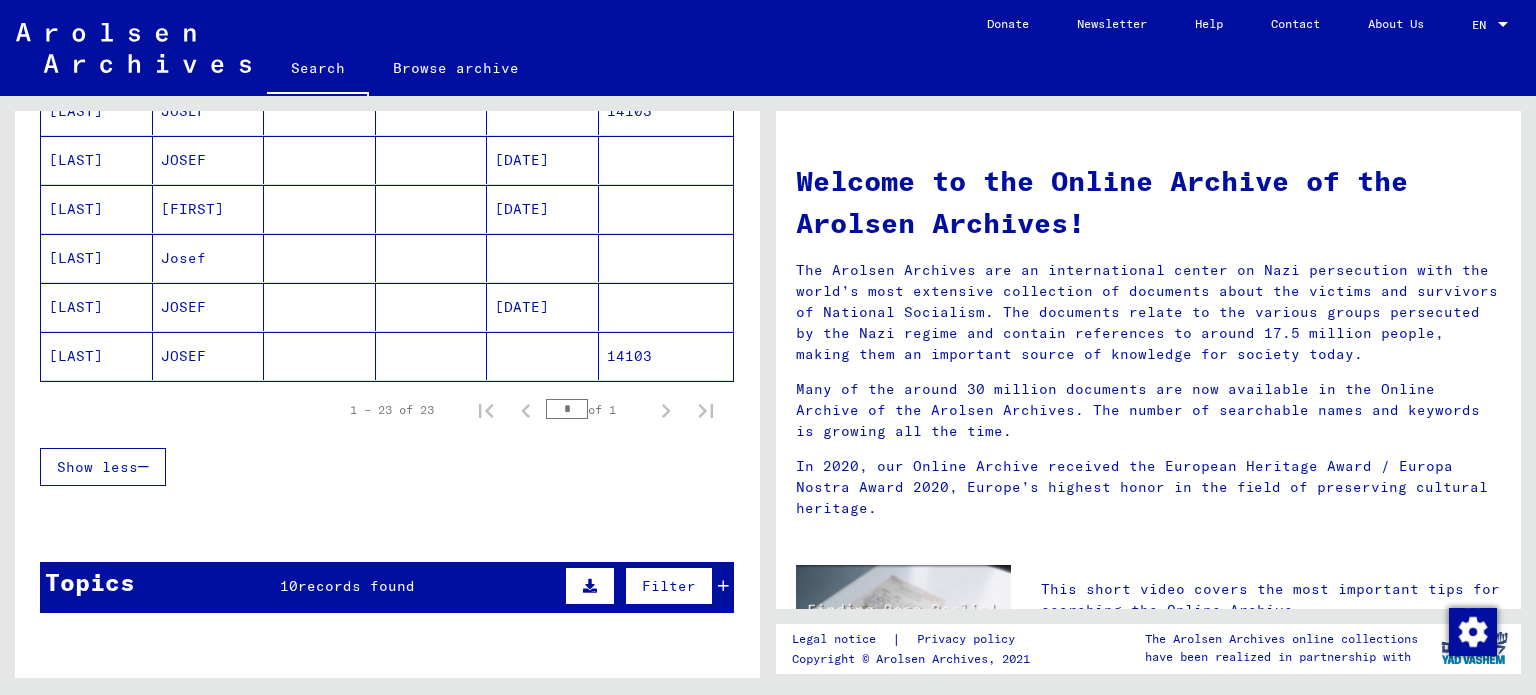 scroll, scrollTop: 1344, scrollLeft: 0, axis: vertical 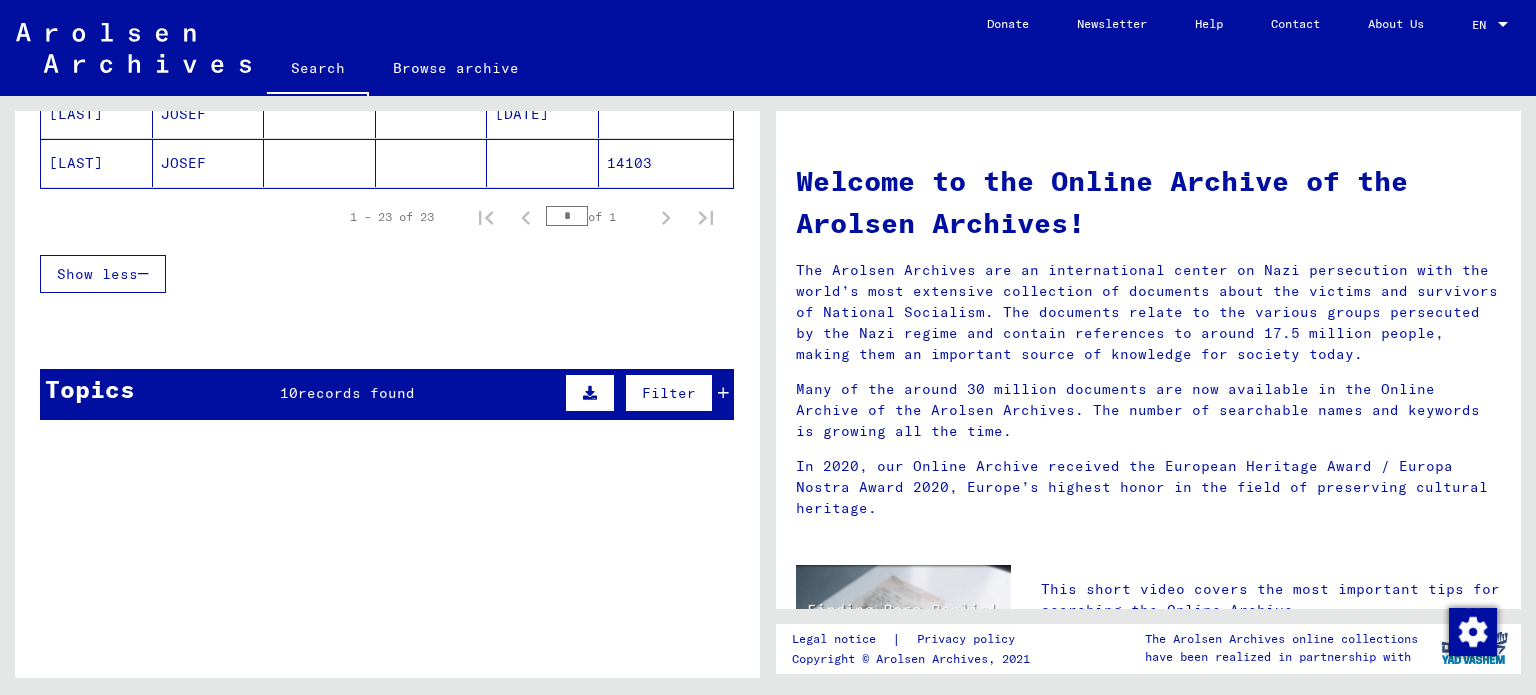 click on "Topics 10  records found  Filter" at bounding box center [387, 394] 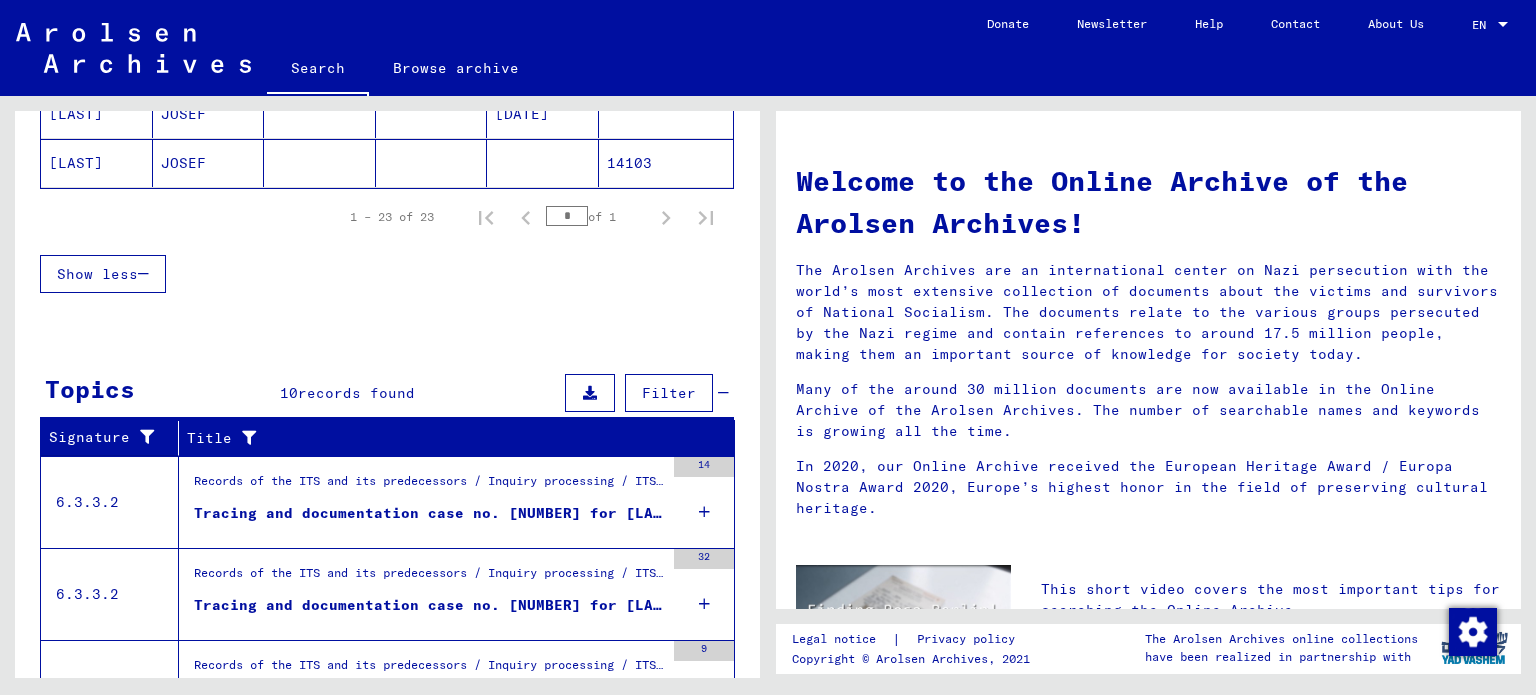click on "Tracing and documentation case no. [NUMBER] for [LAST], [FIRST] born [DATE]" at bounding box center [429, 518] 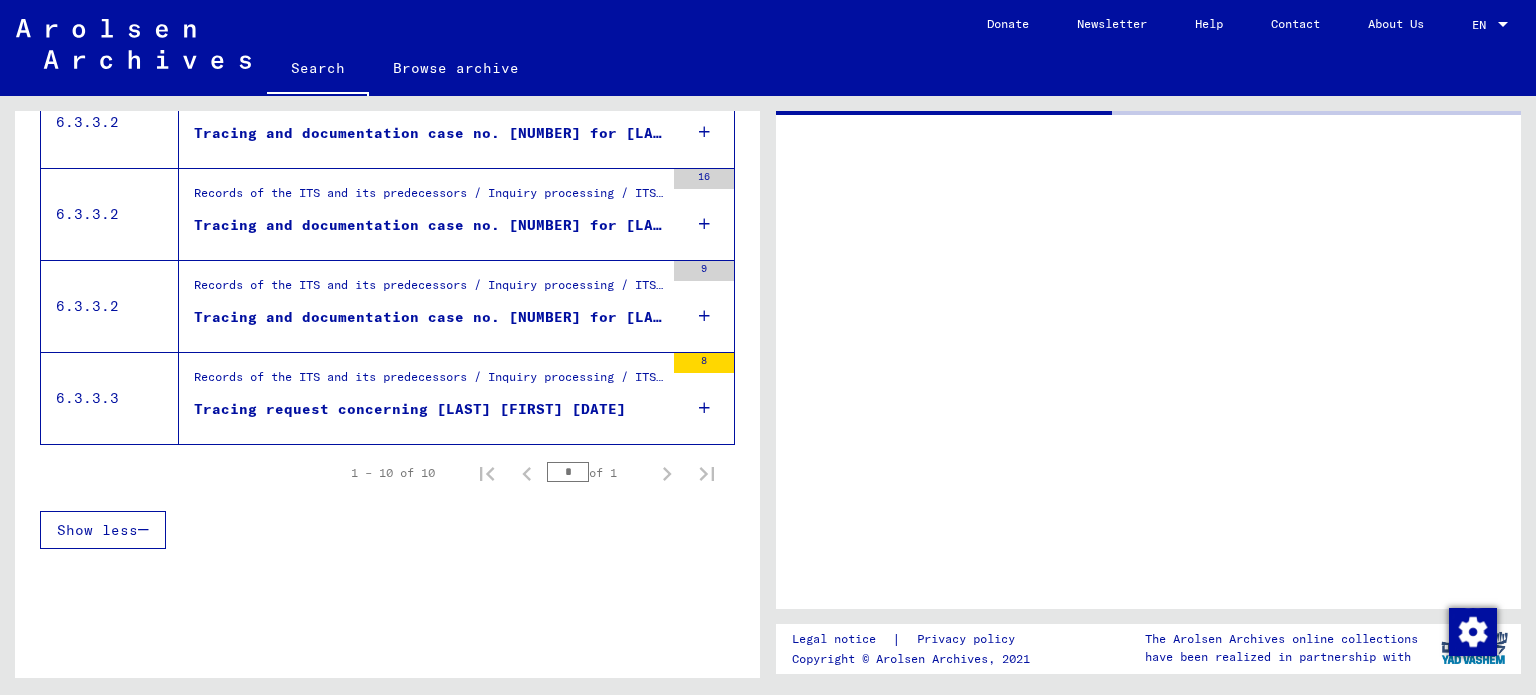 scroll, scrollTop: 964, scrollLeft: 0, axis: vertical 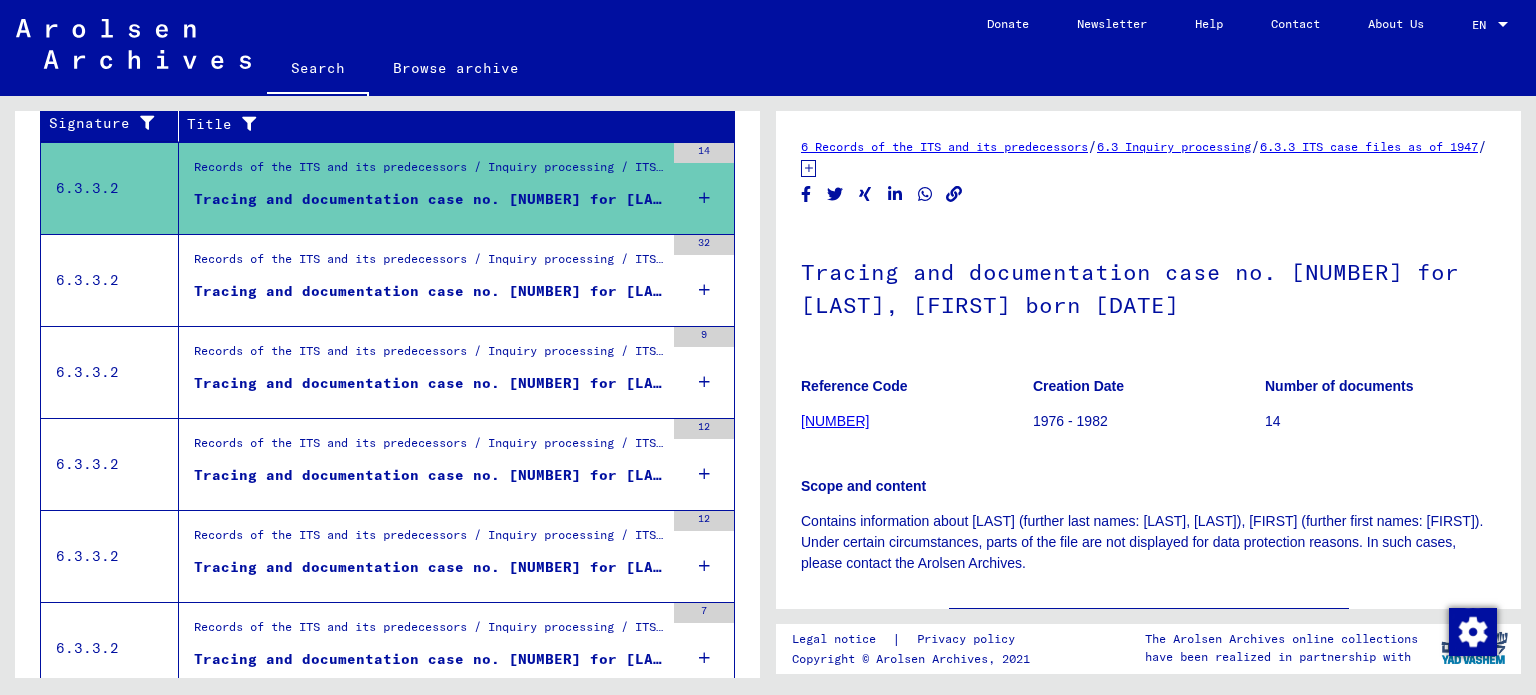 click on "Records of the ITS and its predecessors / Inquiry processing / ITS case files as of 1947 / Repository of T/D cases / Tracing and documentation cases with (T/D) numbers between 1.000.000 and 1.249.999 / Tracing and documentation cases with (T/D) numbers between 1.062.000 and 1.062.499" at bounding box center [429, 264] 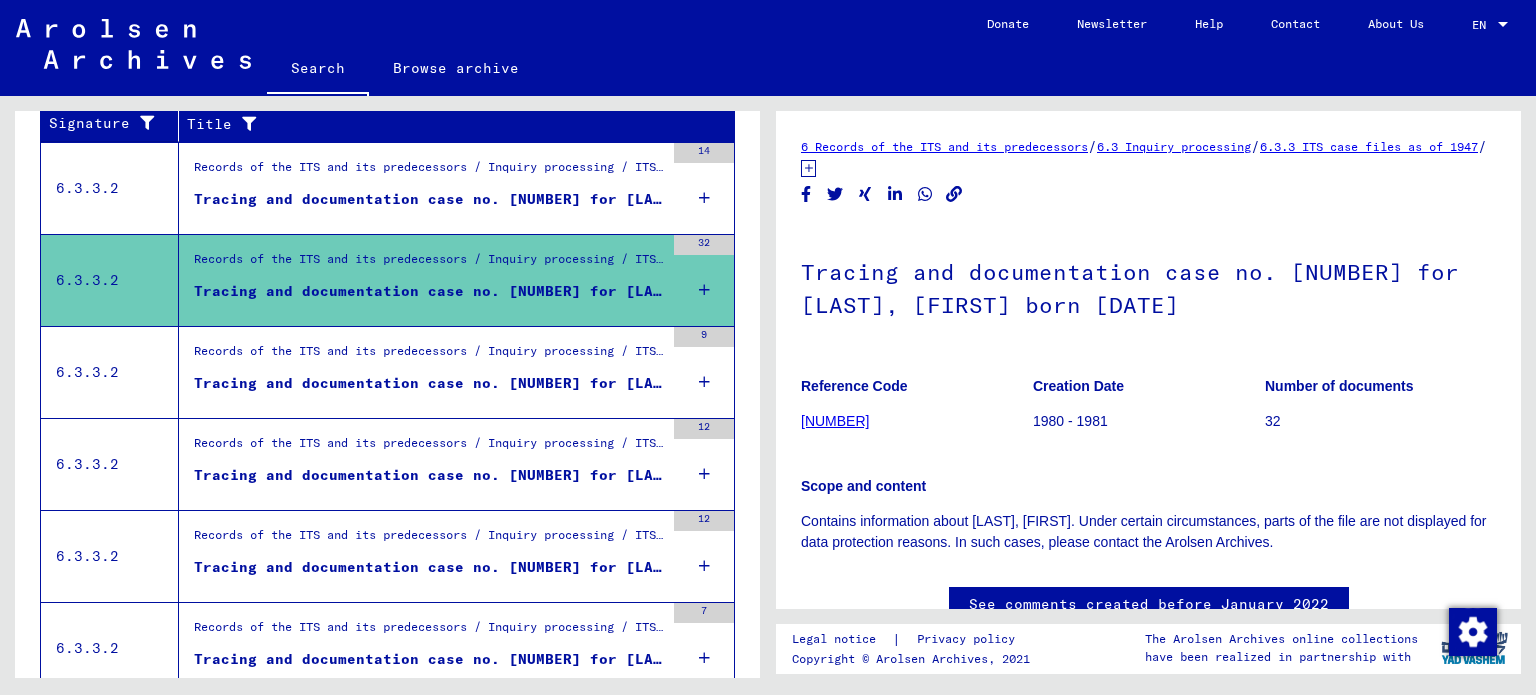 click on "Records of the ITS and its predecessors / Inquiry processing / ITS case files as of 1947 / Repository of T/D cases / Tracing and documentation cases with (T/D) numbers between 1.250.000 and 1.499.999 / Tracing and documentation cases with (T/D) numbers between 1.282.000 and 1.282.499" at bounding box center (429, 357) 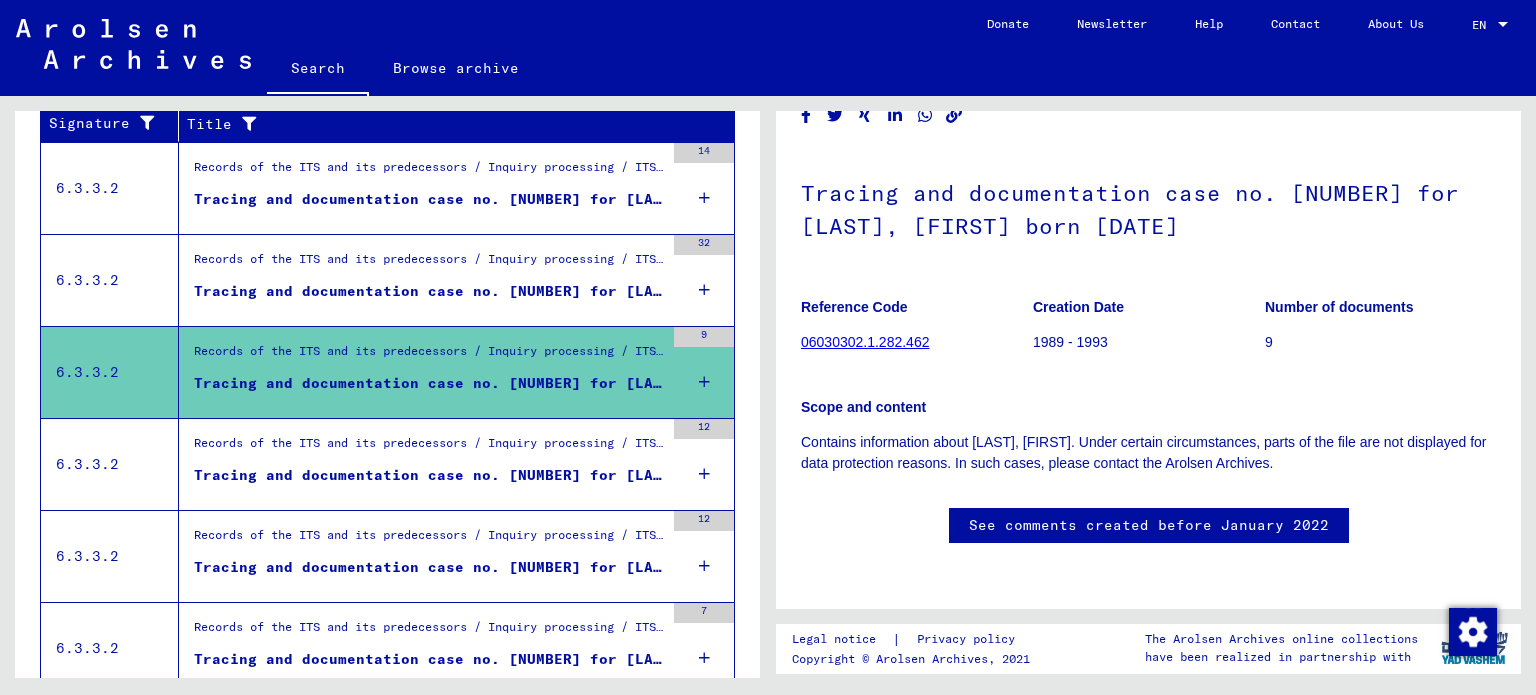 scroll, scrollTop: 584, scrollLeft: 0, axis: vertical 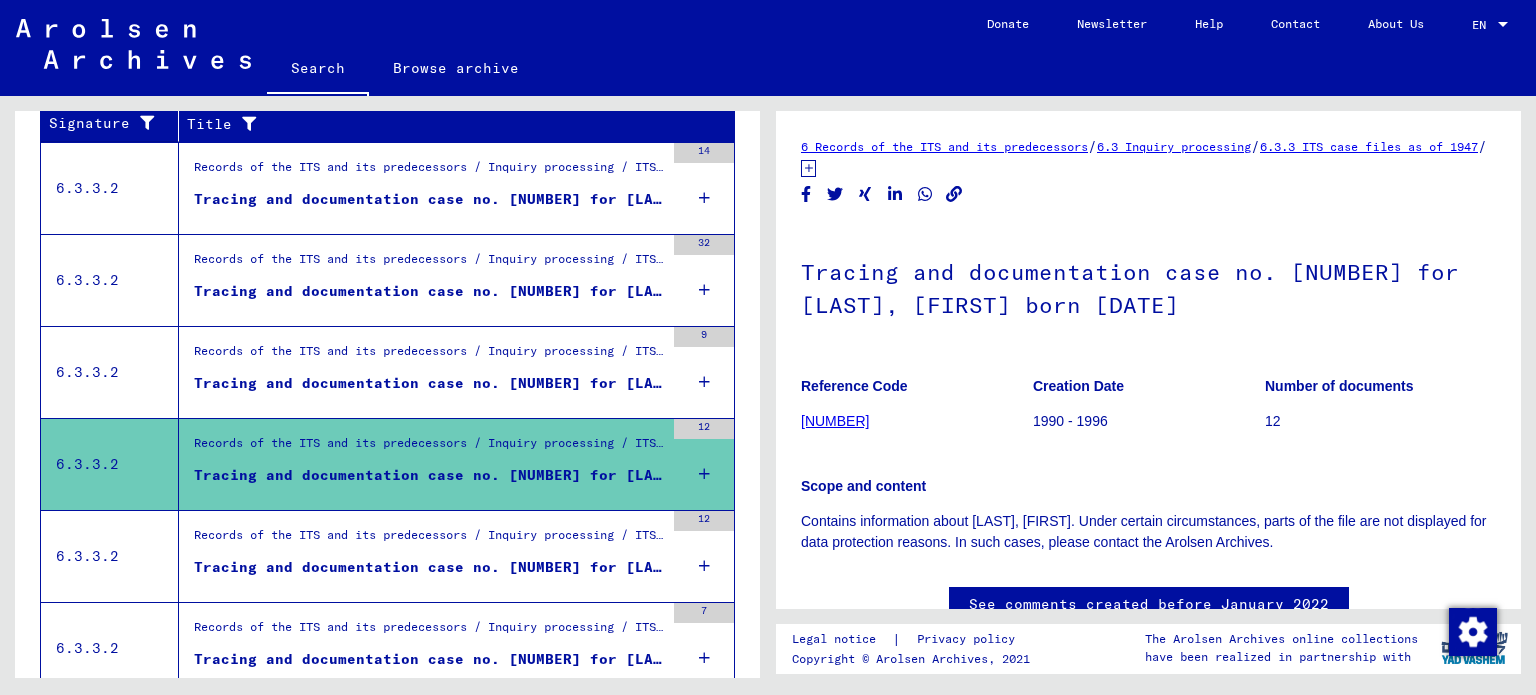click on "Tracing and documentation case no. [NUMBER] for [LAST], [FIRST] born [DATE]" at bounding box center [429, 567] 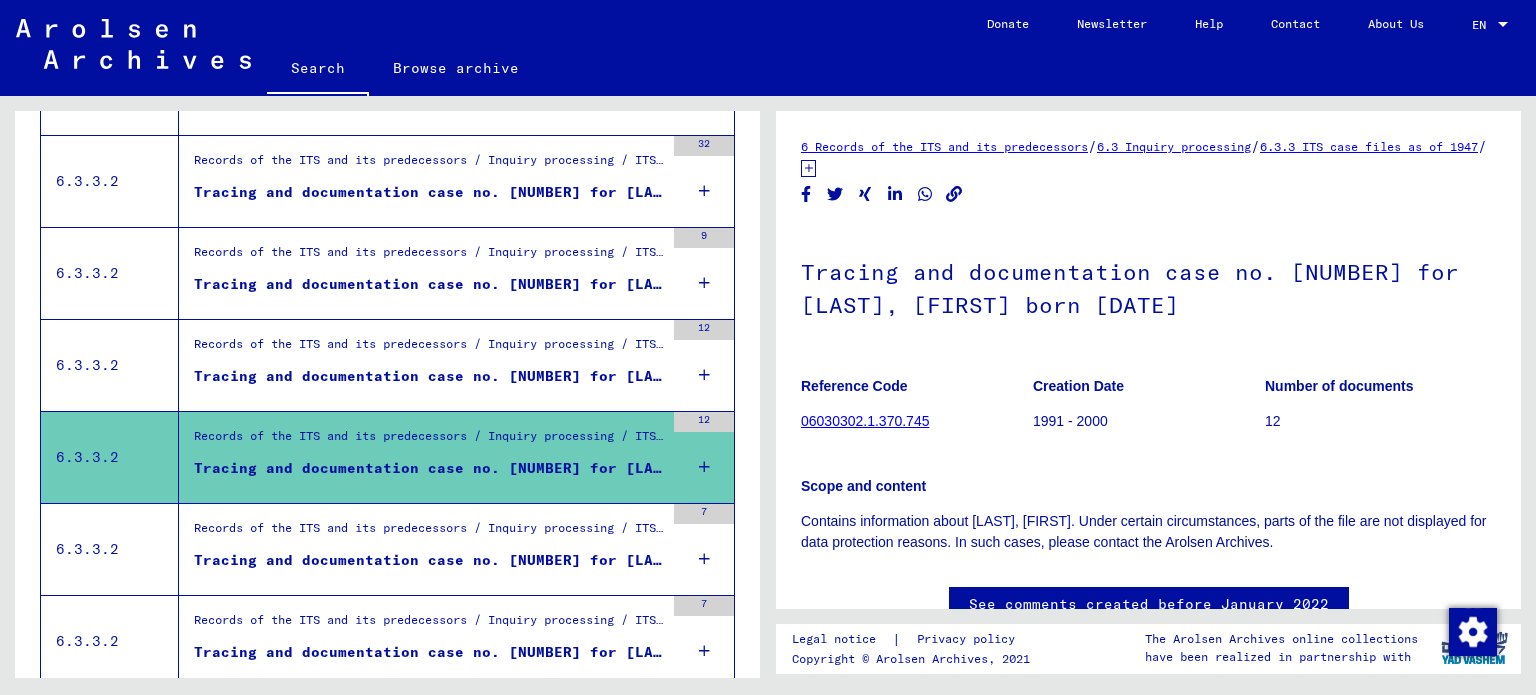 scroll, scrollTop: 459, scrollLeft: 0, axis: vertical 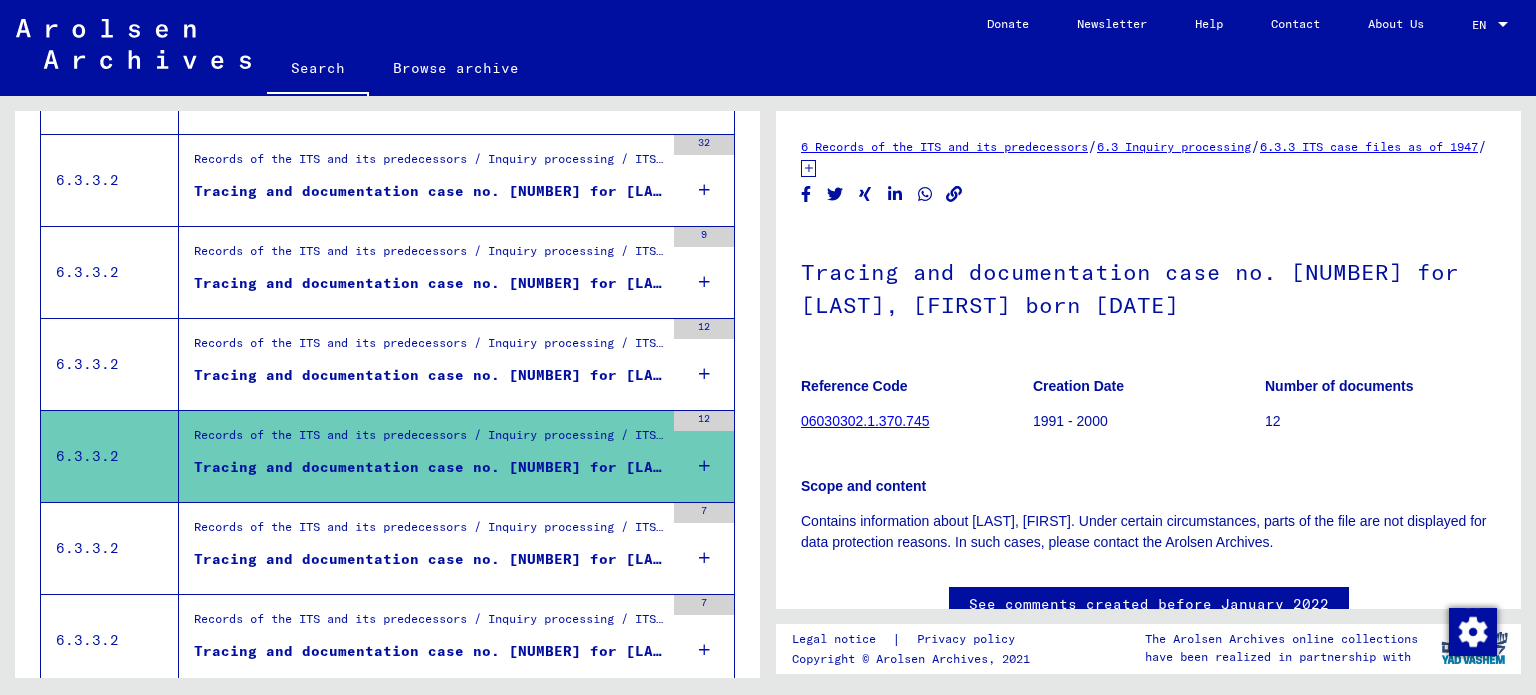 click on "Records of the ITS and its predecessors / Inquiry processing / ITS case files as of 1947 / Repository of T/D cases / Tracing and documentation cases with (T/D) numbers between 1.250.000 and 1.499.999 / Tracing and documentation cases with (T/D) numbers between 1.426.000 and 1.426.499" at bounding box center [429, 533] 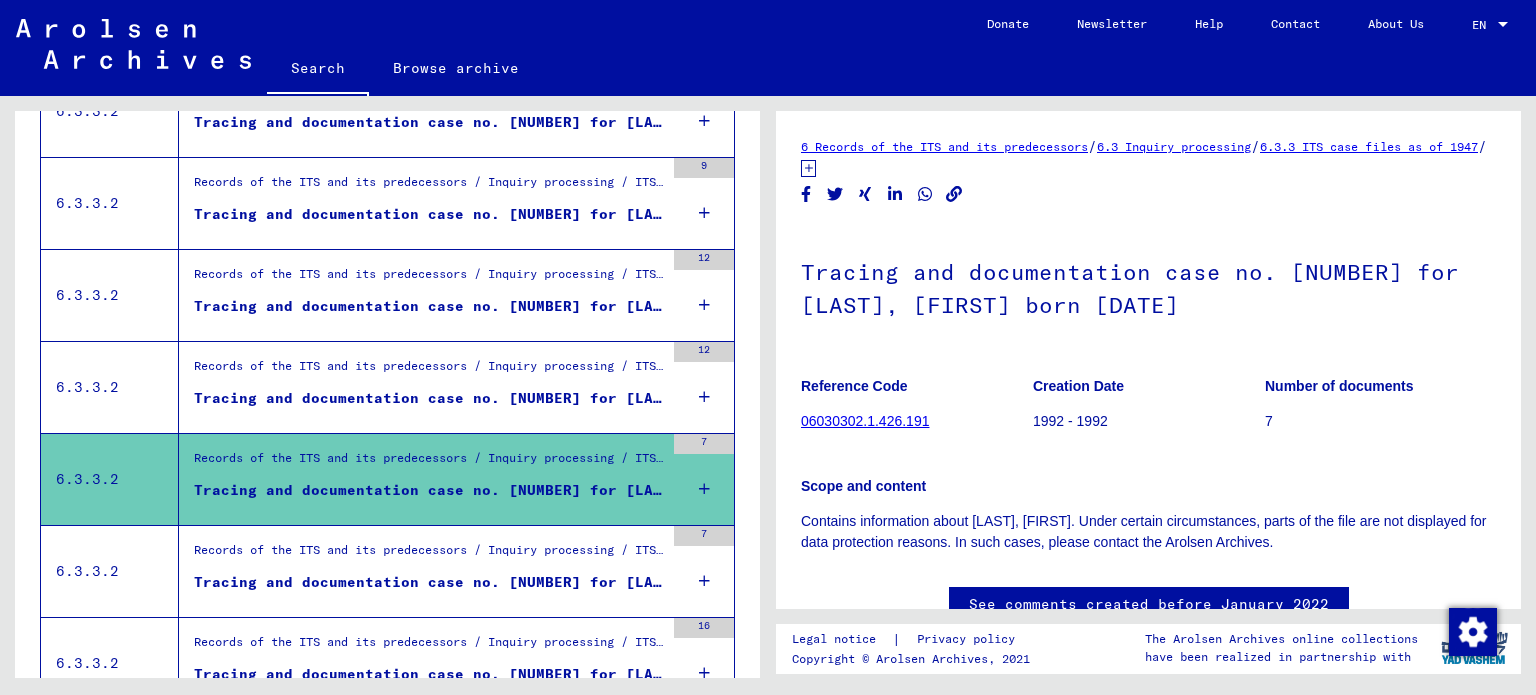 scroll, scrollTop: 559, scrollLeft: 0, axis: vertical 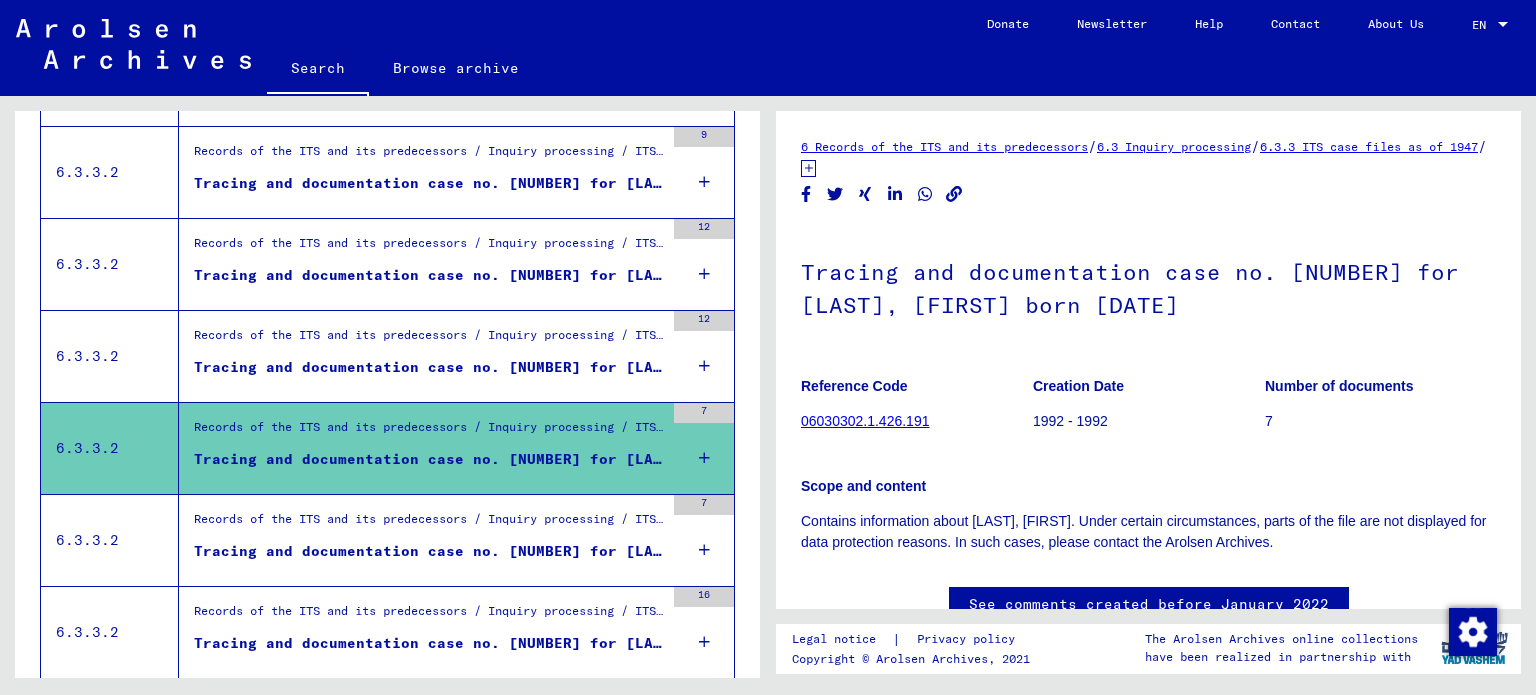 click on "Tracing and documentation case no. [NUMBER] for [LAST], [FIRST] born [DATE]" at bounding box center (429, 551) 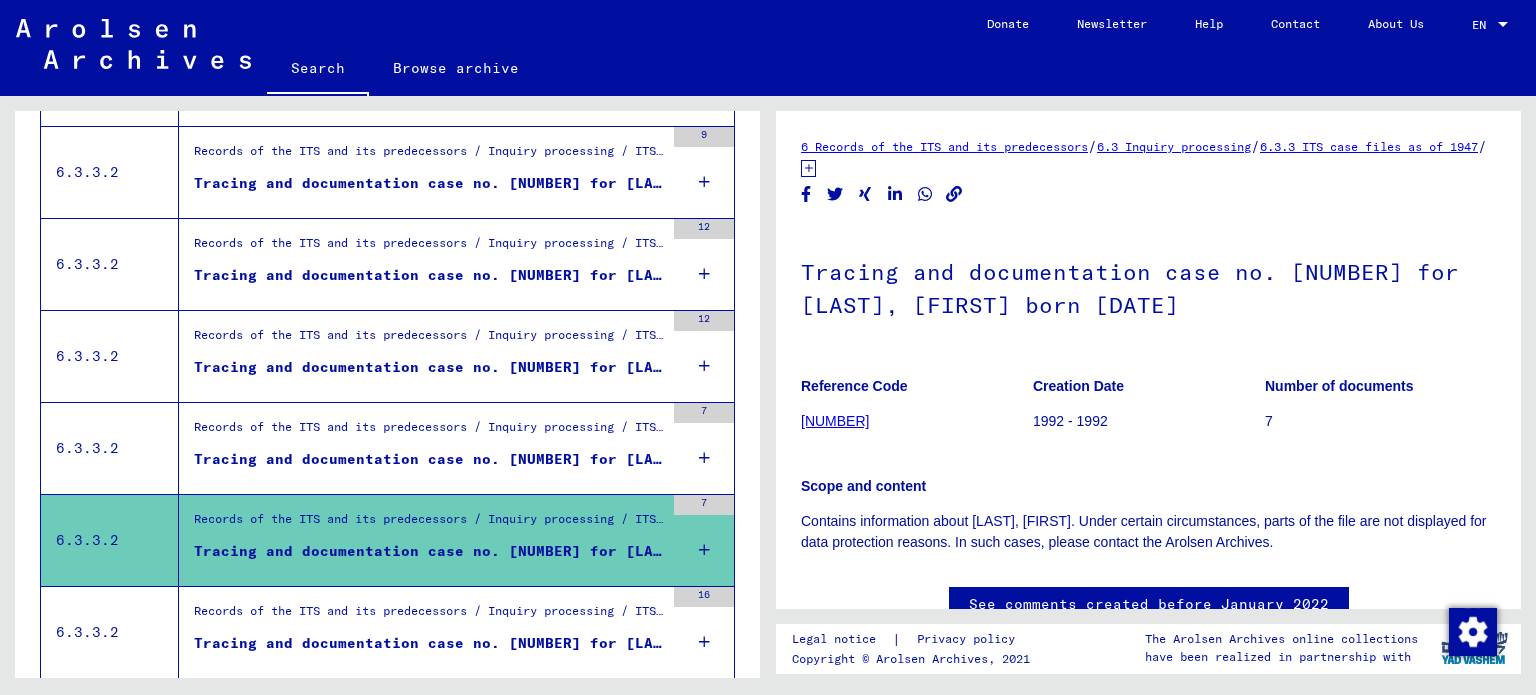 scroll, scrollTop: 659, scrollLeft: 0, axis: vertical 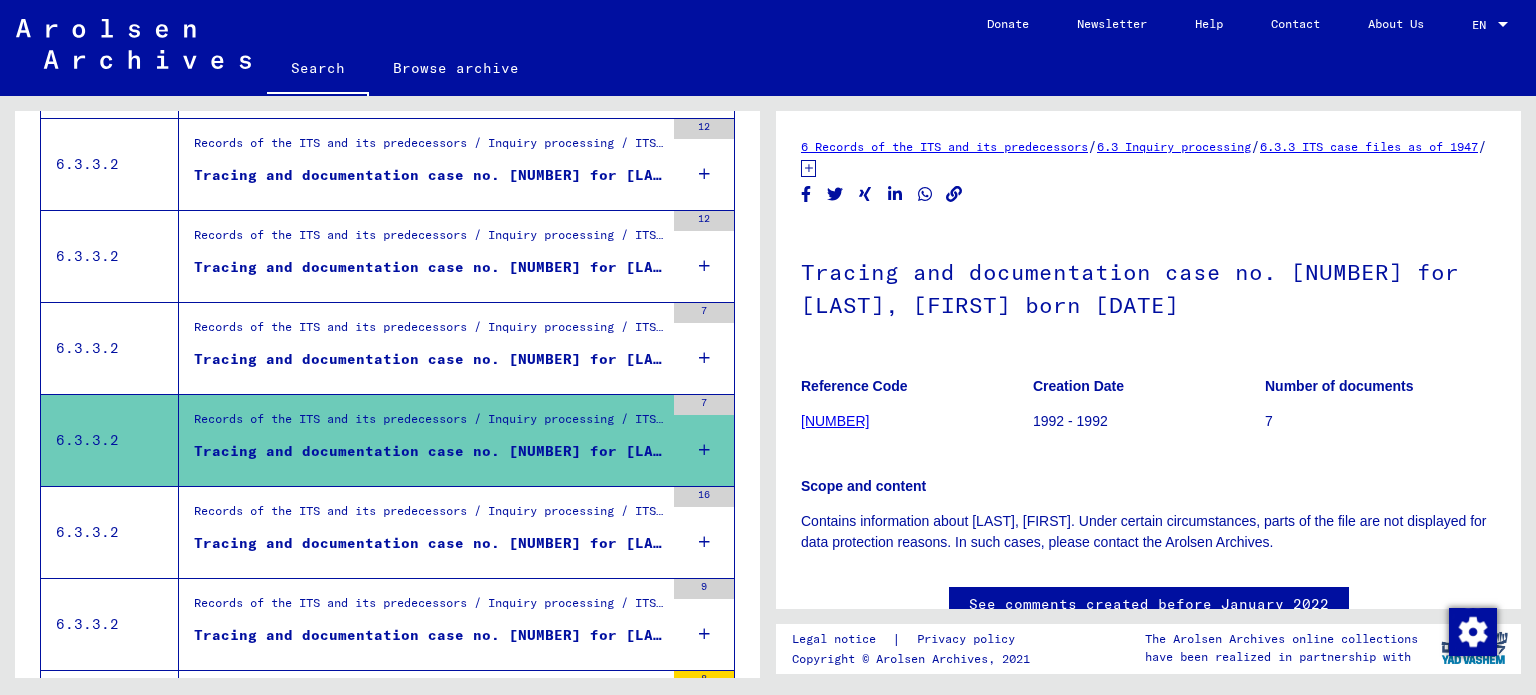 click on "Tracing and documentation case no. [NUMBER] for [LAST], [FIRST] born [DATE]" at bounding box center (429, 543) 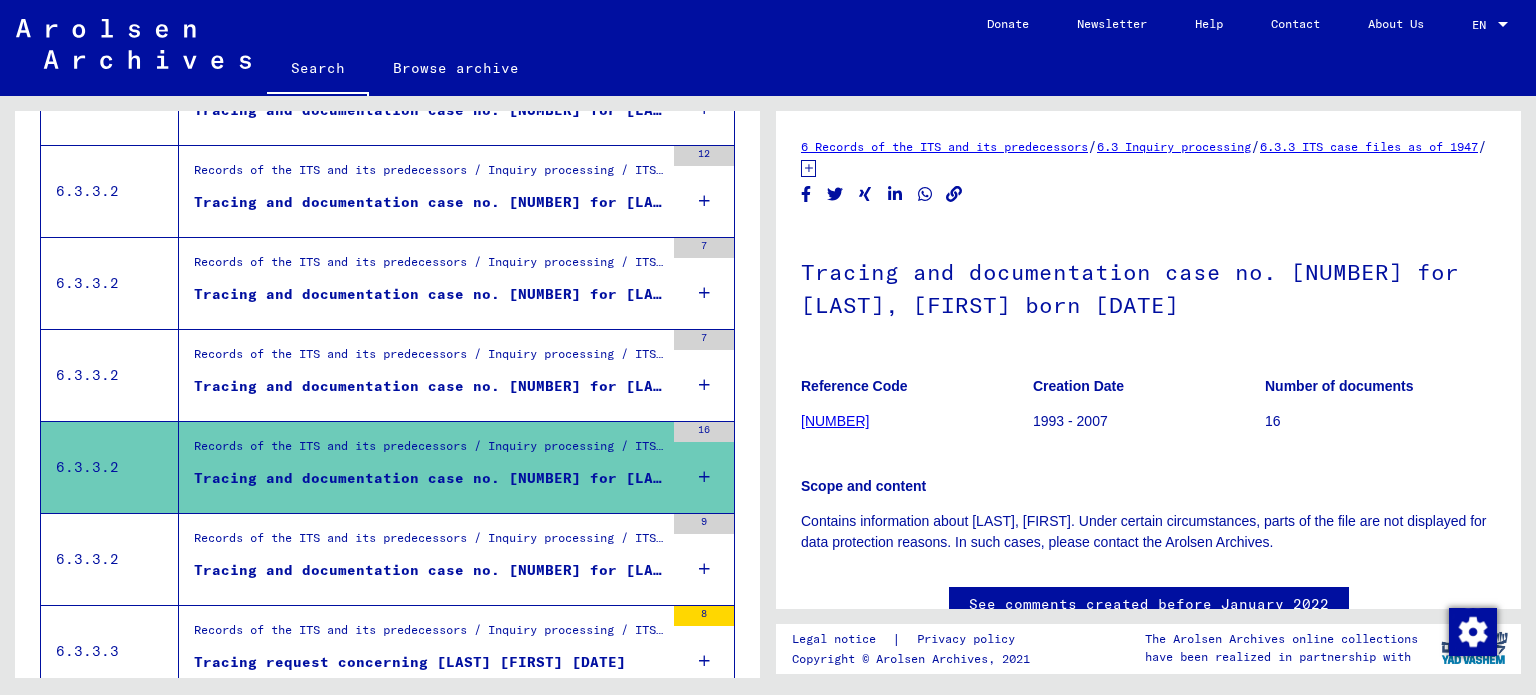 scroll, scrollTop: 759, scrollLeft: 0, axis: vertical 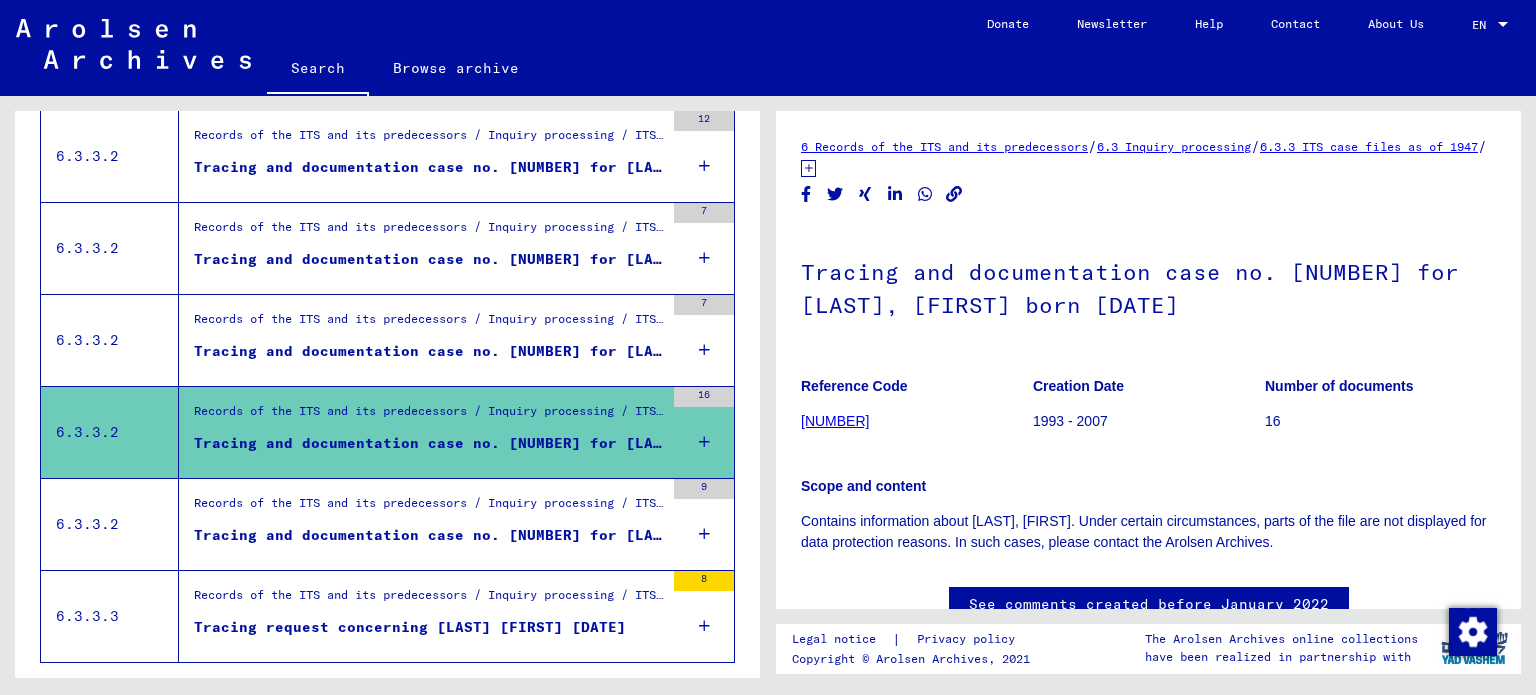 click on "Tracing and documentation case no. [NUMBER] for [LAST], [FIRST] born [DATE]" at bounding box center [429, 535] 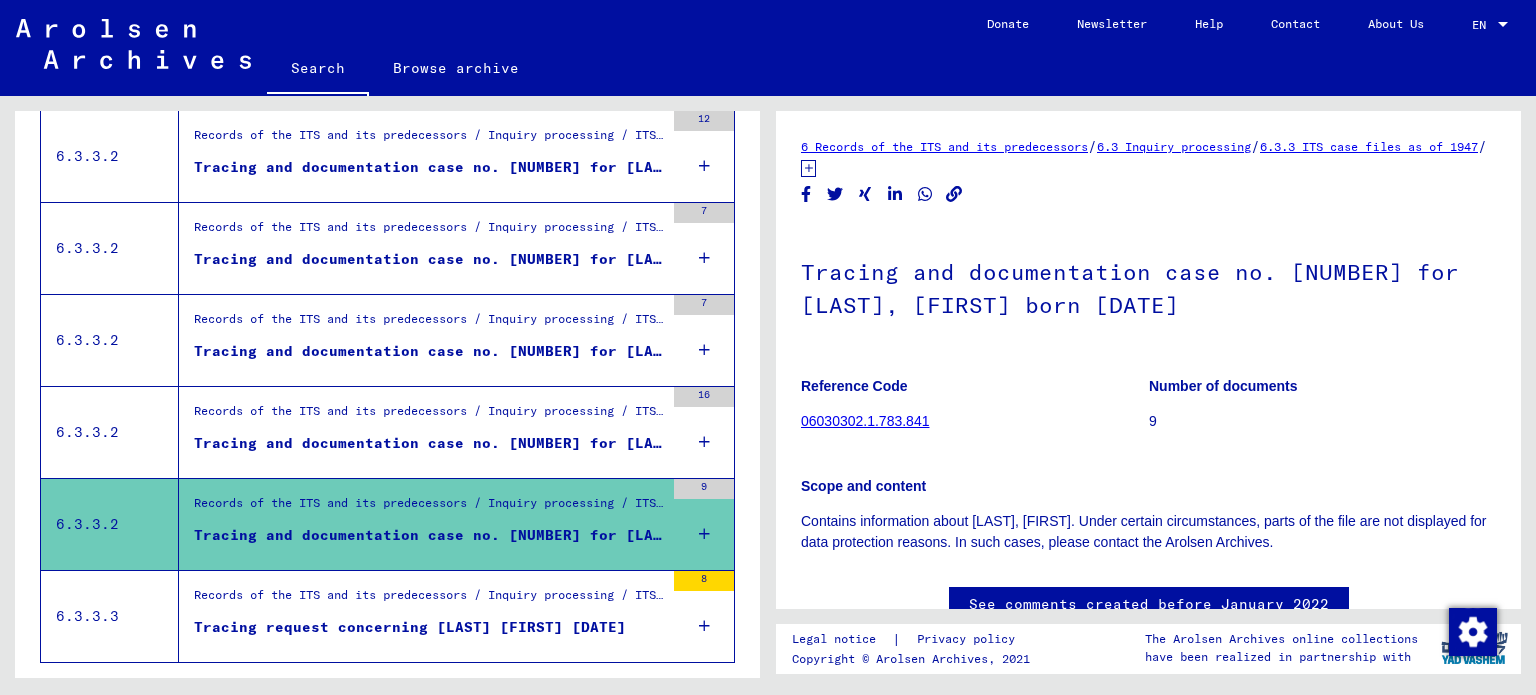 scroll, scrollTop: 859, scrollLeft: 0, axis: vertical 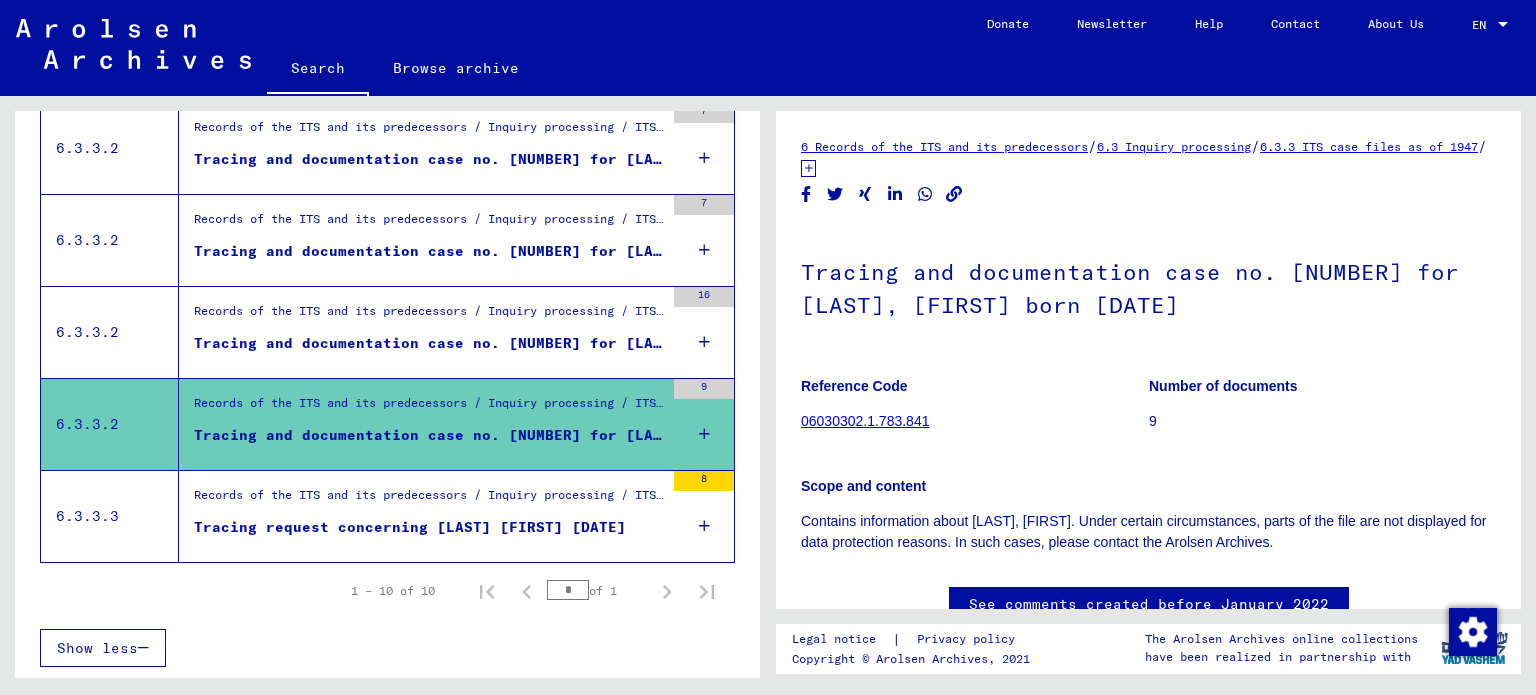 click on "Tracing request concerning [LAST] [FIRST] [DATE]" at bounding box center (429, 532) 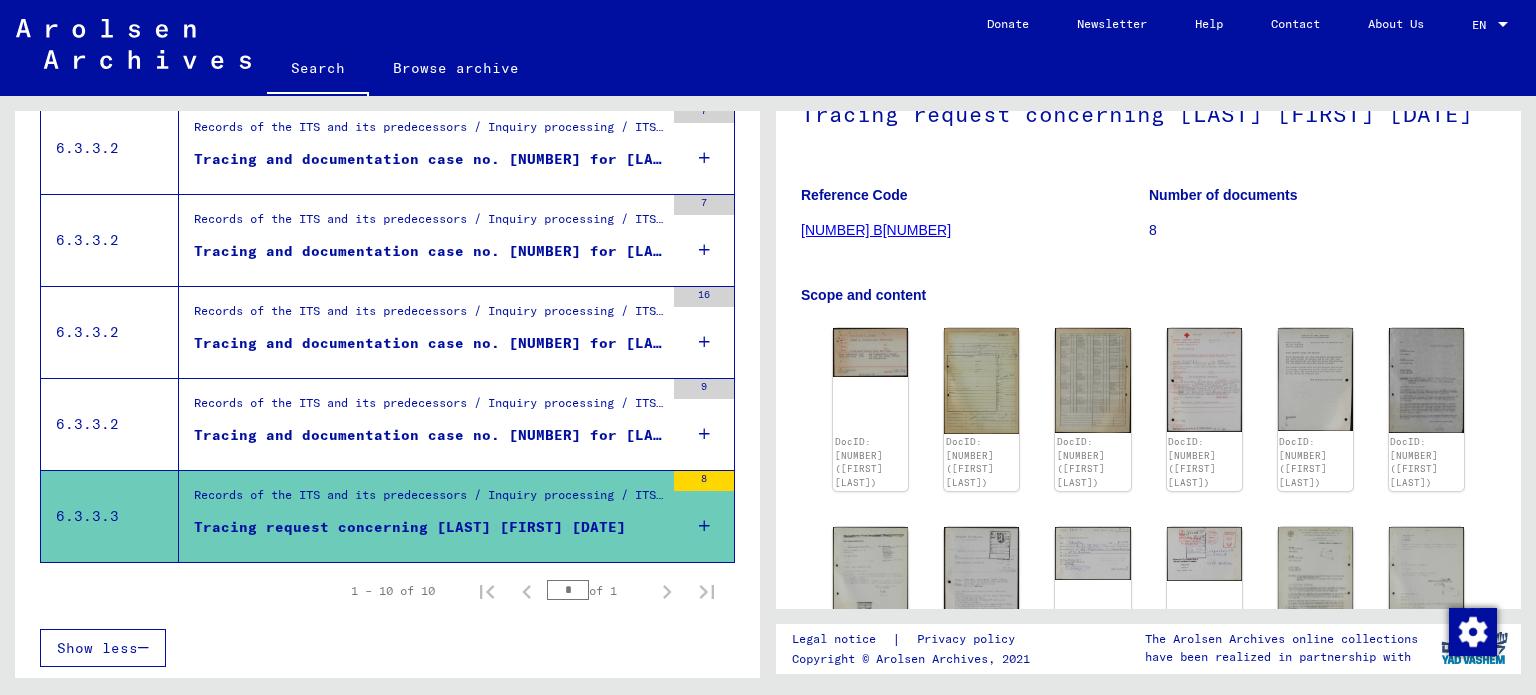 scroll, scrollTop: 200, scrollLeft: 0, axis: vertical 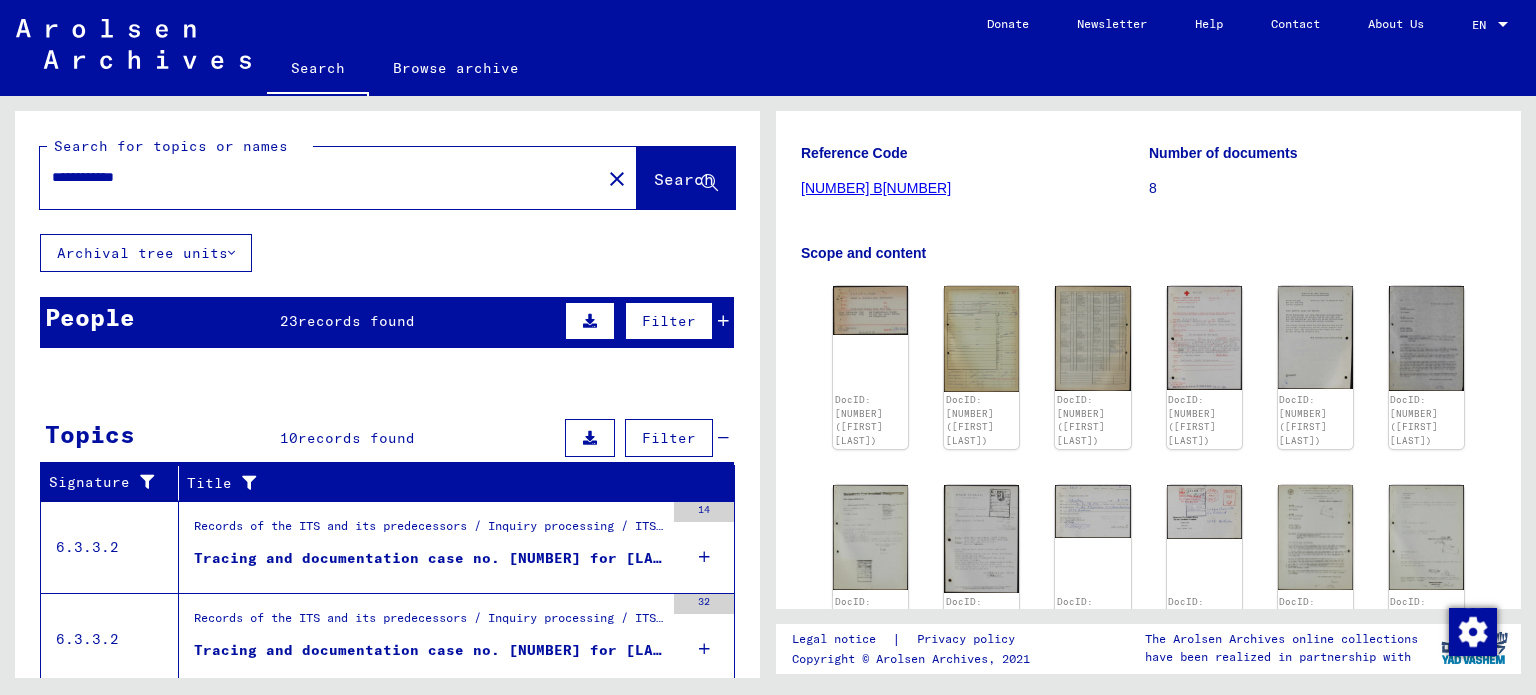 drag, startPoint x: 168, startPoint y: 183, endPoint x: 0, endPoint y: 121, distance: 179.07541 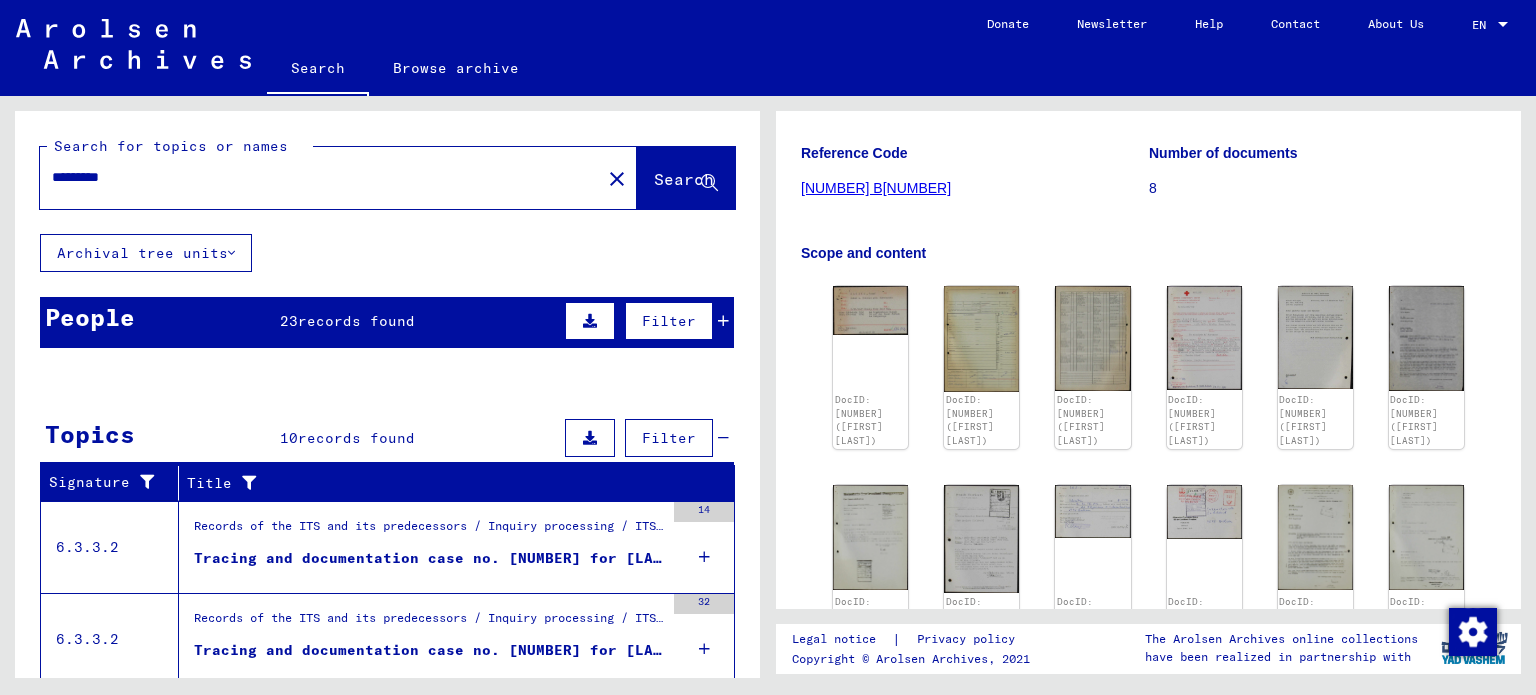 type on "*********" 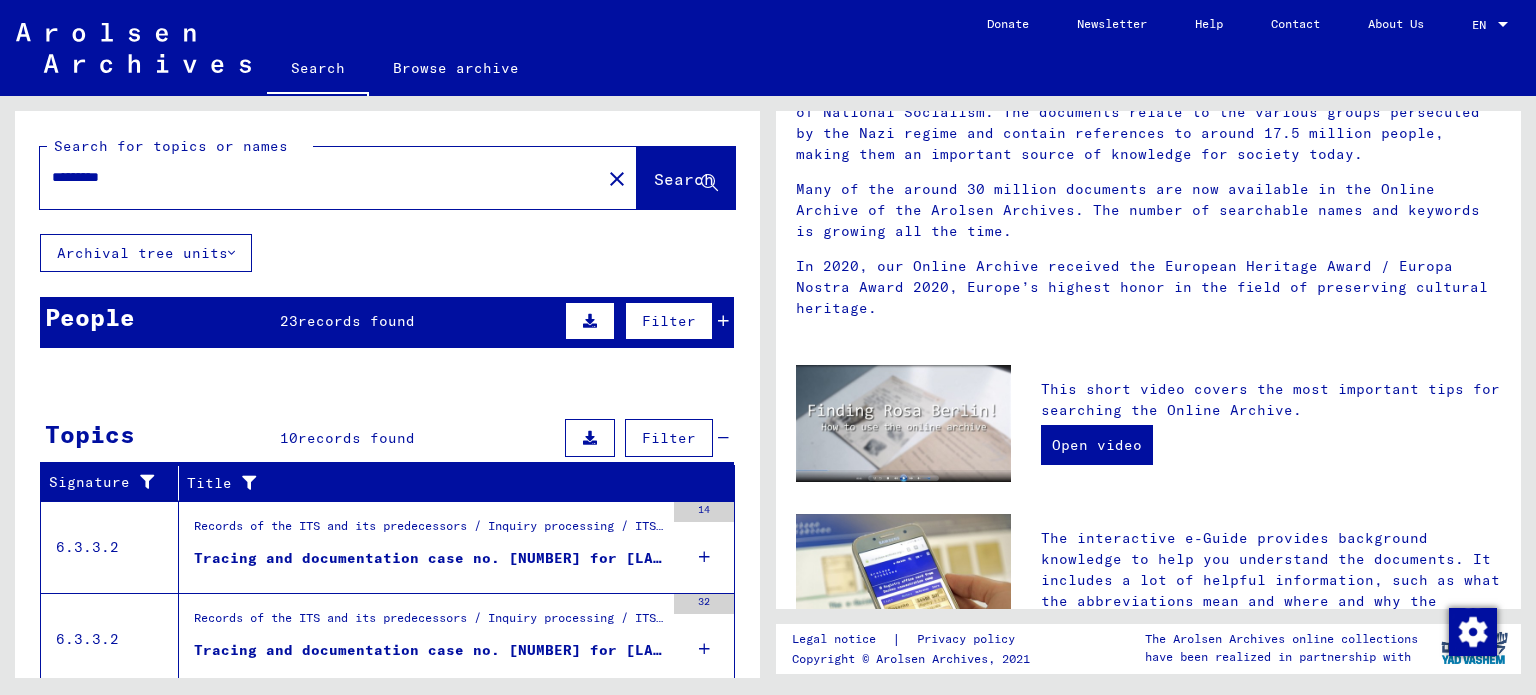 scroll, scrollTop: 0, scrollLeft: 0, axis: both 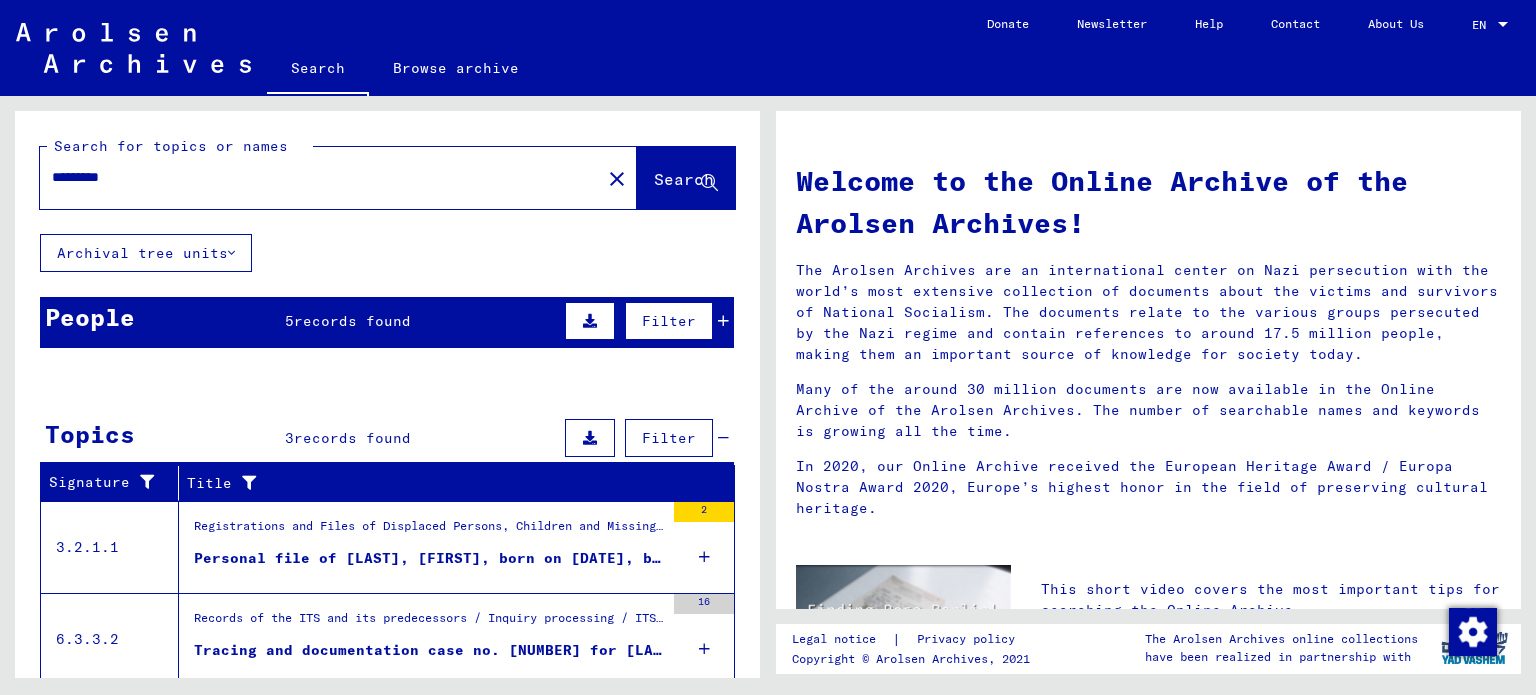 click on "Filter" at bounding box center (644, 321) 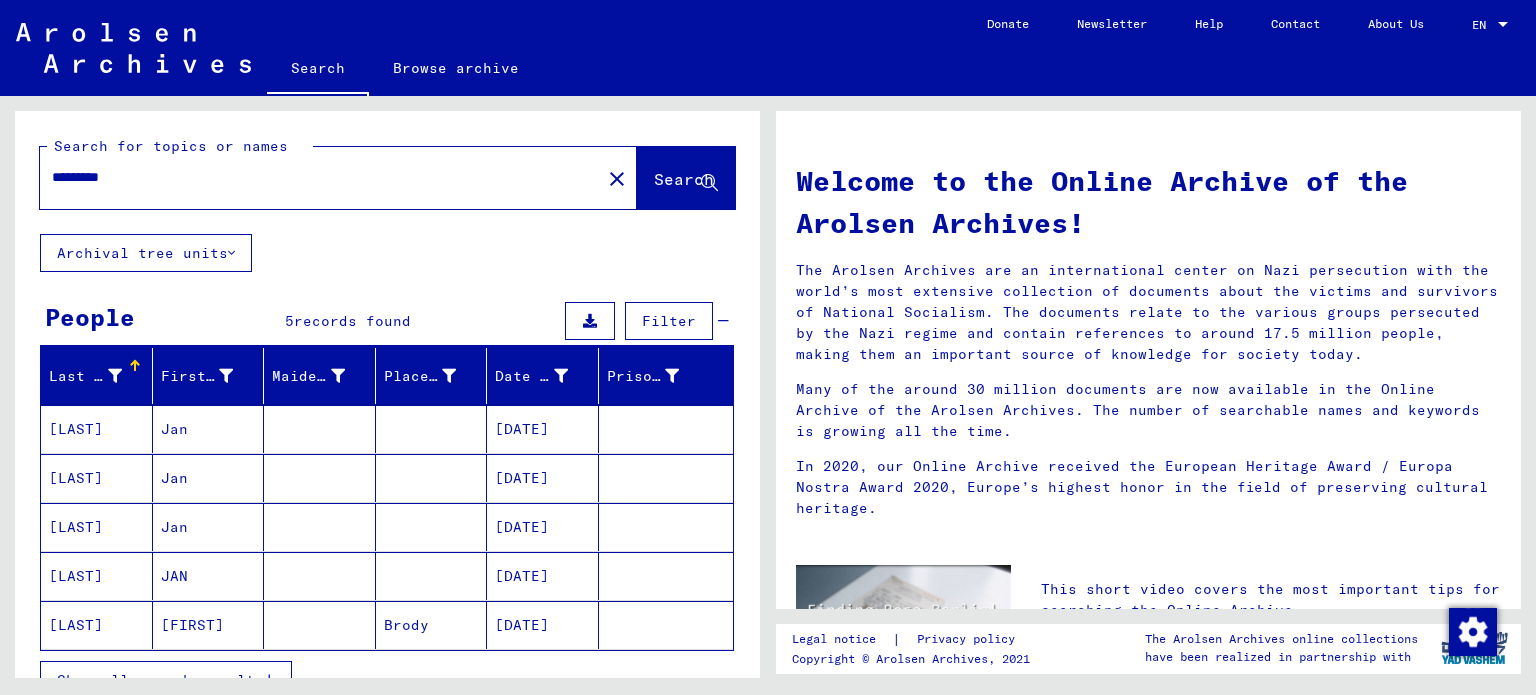 scroll, scrollTop: 100, scrollLeft: 0, axis: vertical 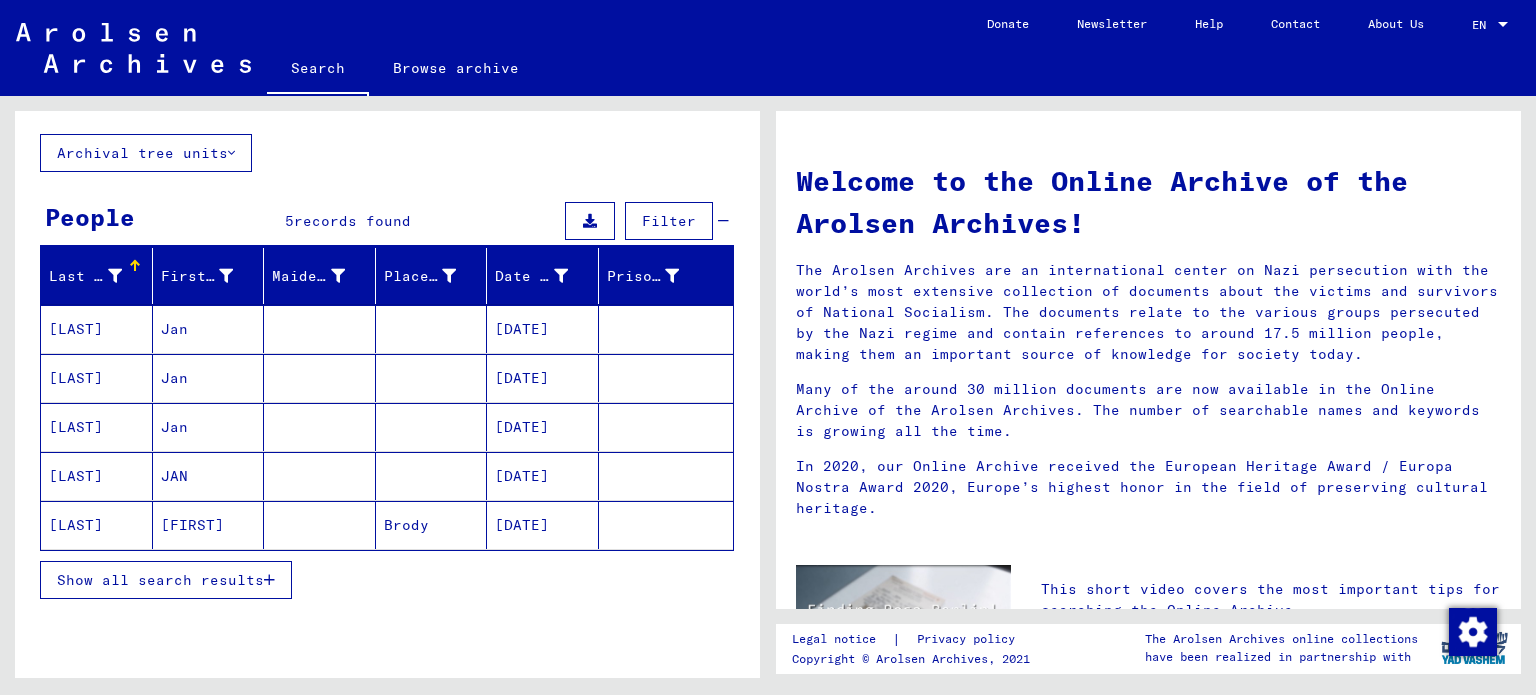 click on "[DATE]" 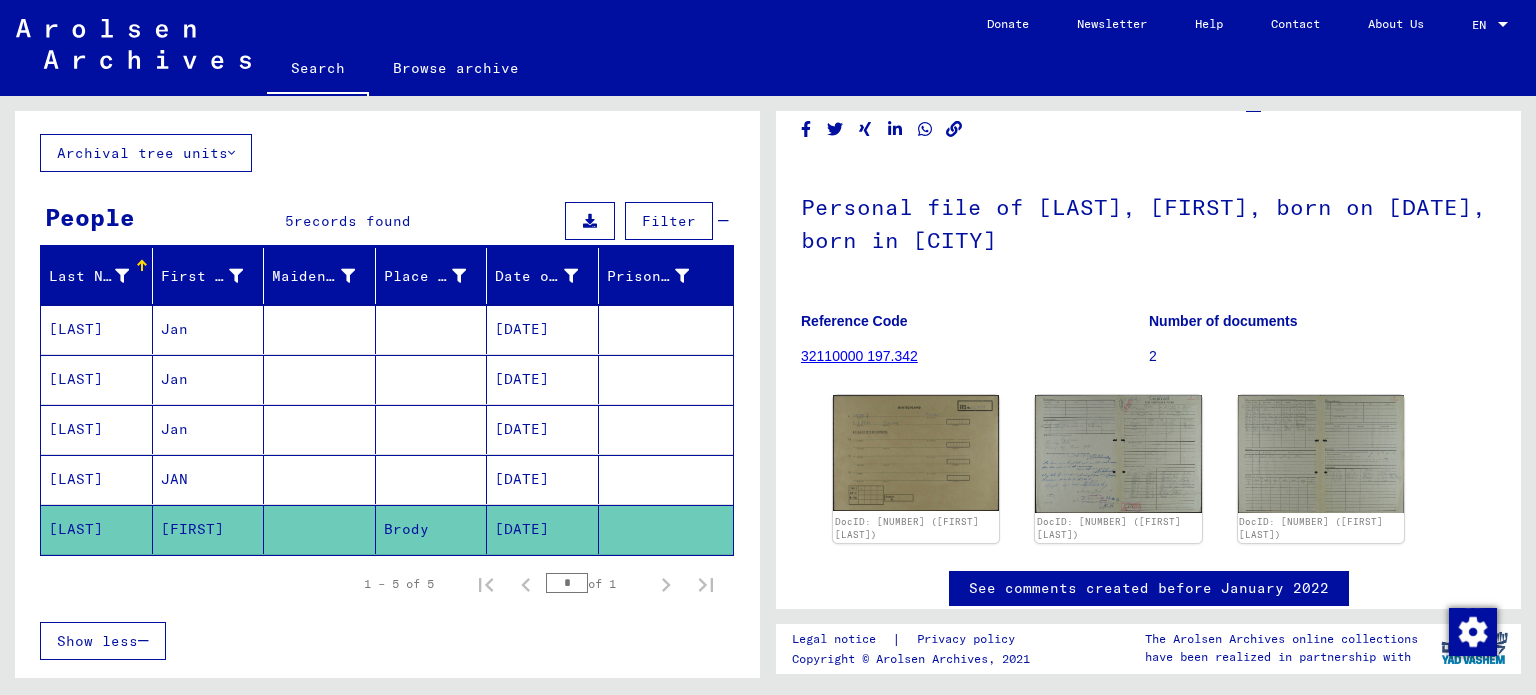 scroll, scrollTop: 100, scrollLeft: 0, axis: vertical 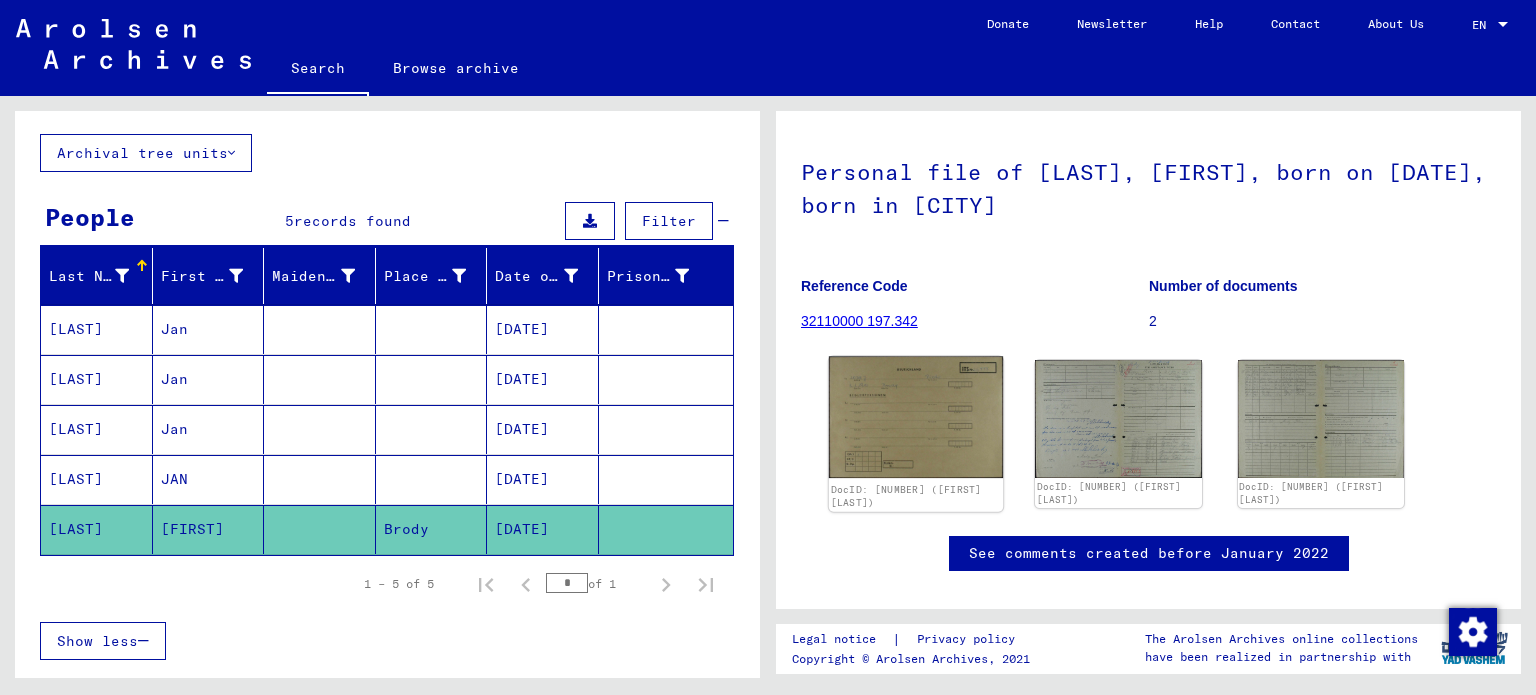 click 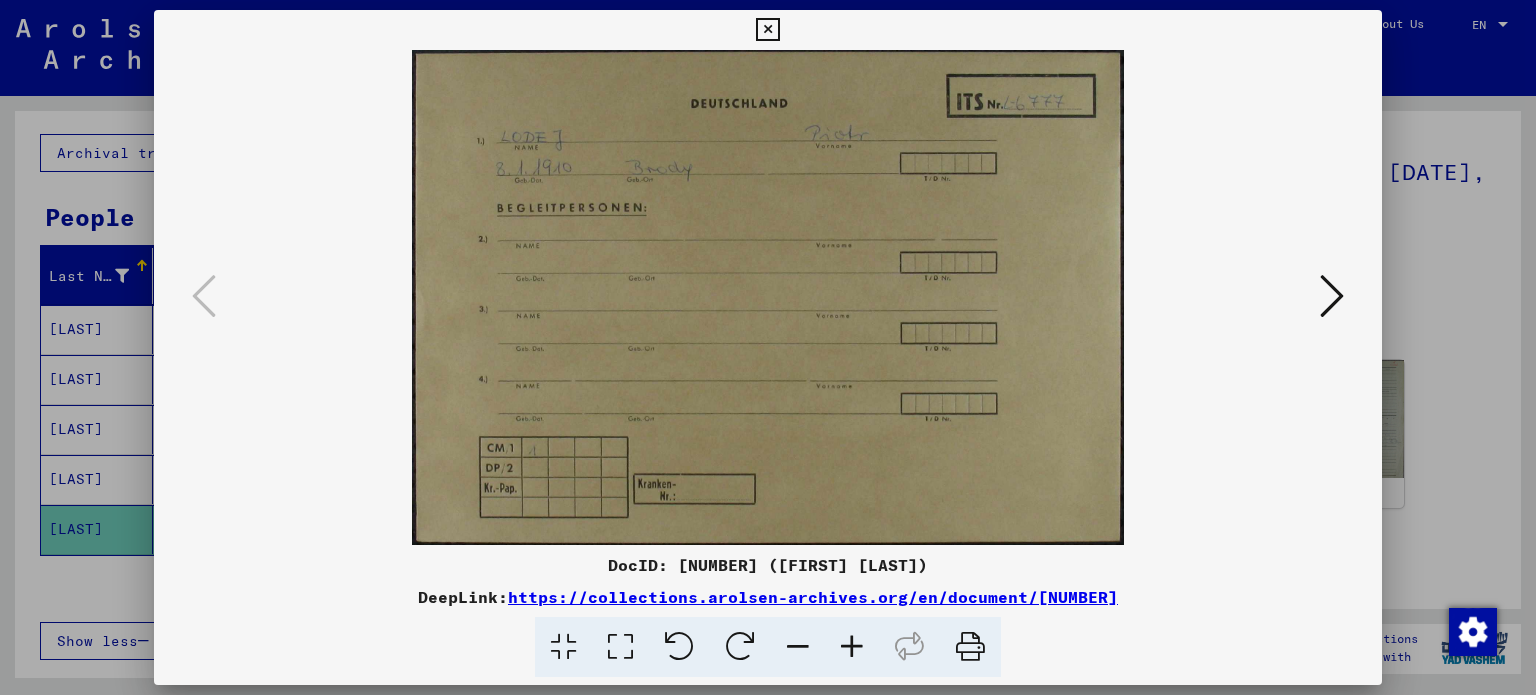 click at bounding box center [1332, 296] 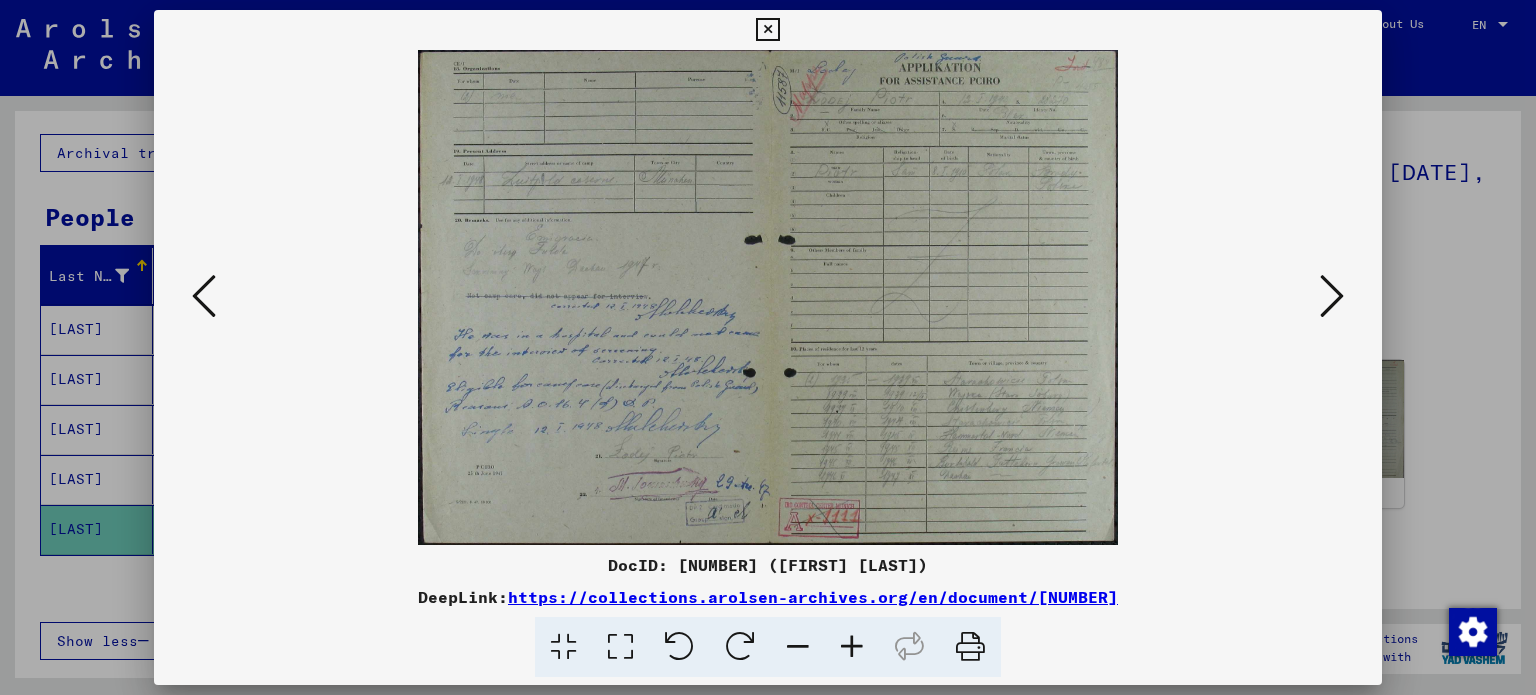 click at bounding box center (1332, 296) 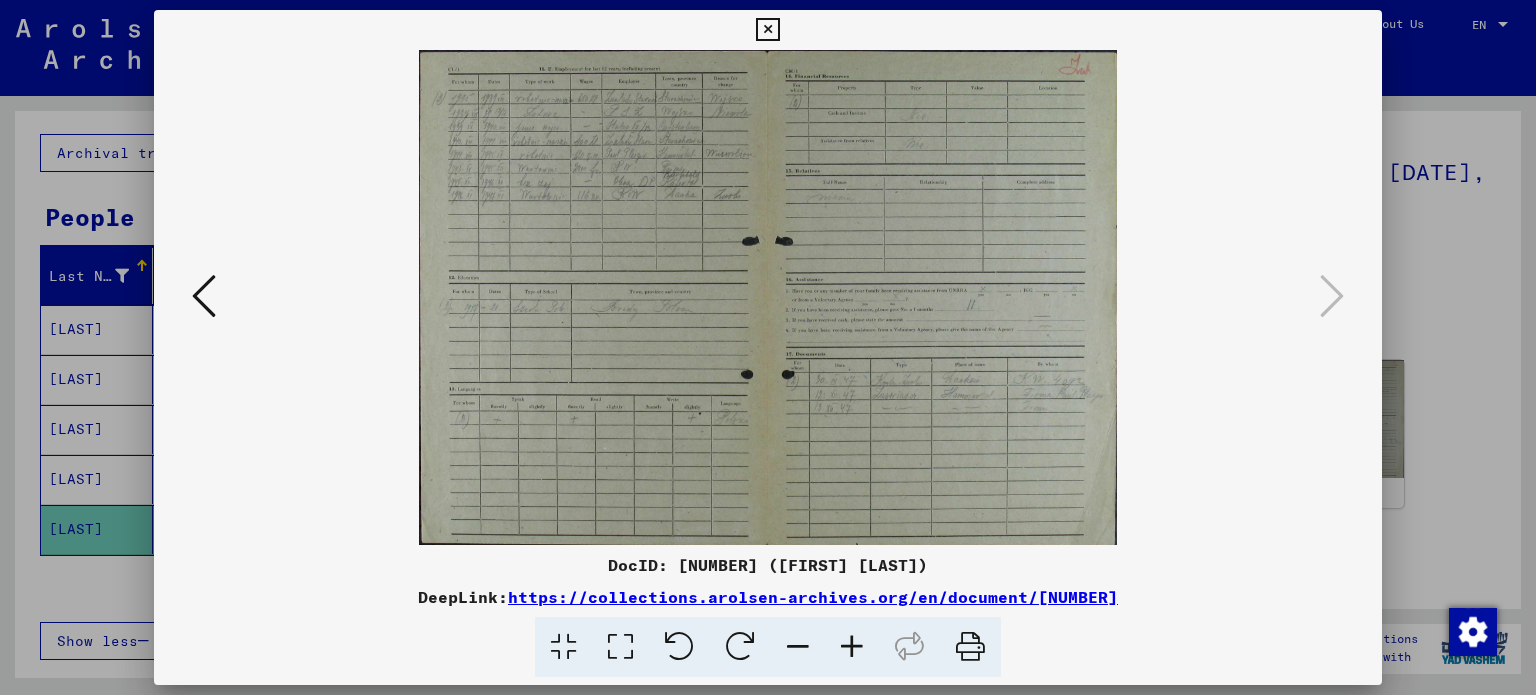 click at bounding box center [768, 297] 